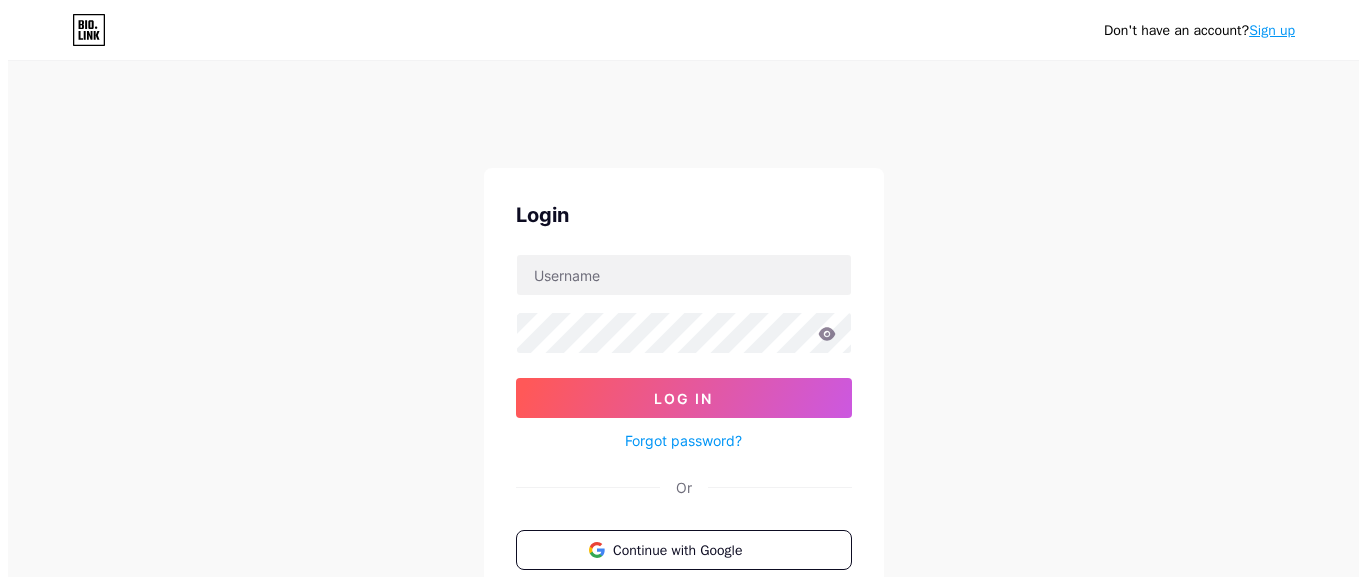scroll, scrollTop: 0, scrollLeft: 0, axis: both 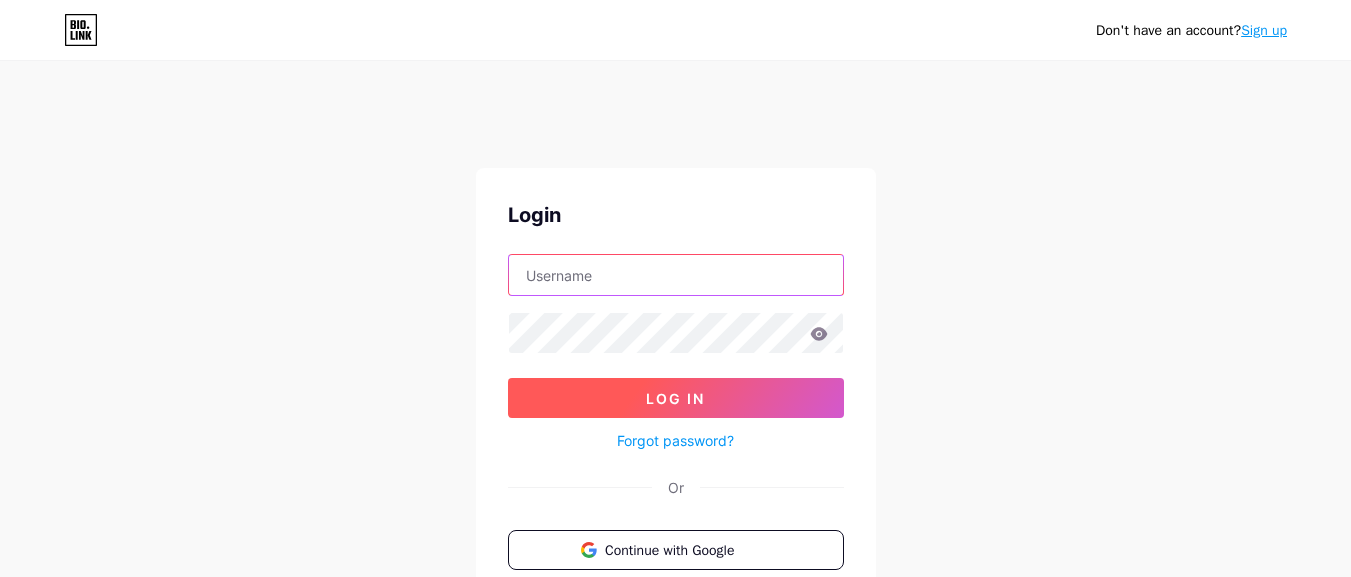 type on "[EMAIL_ADDRESS][DOMAIN_NAME]" 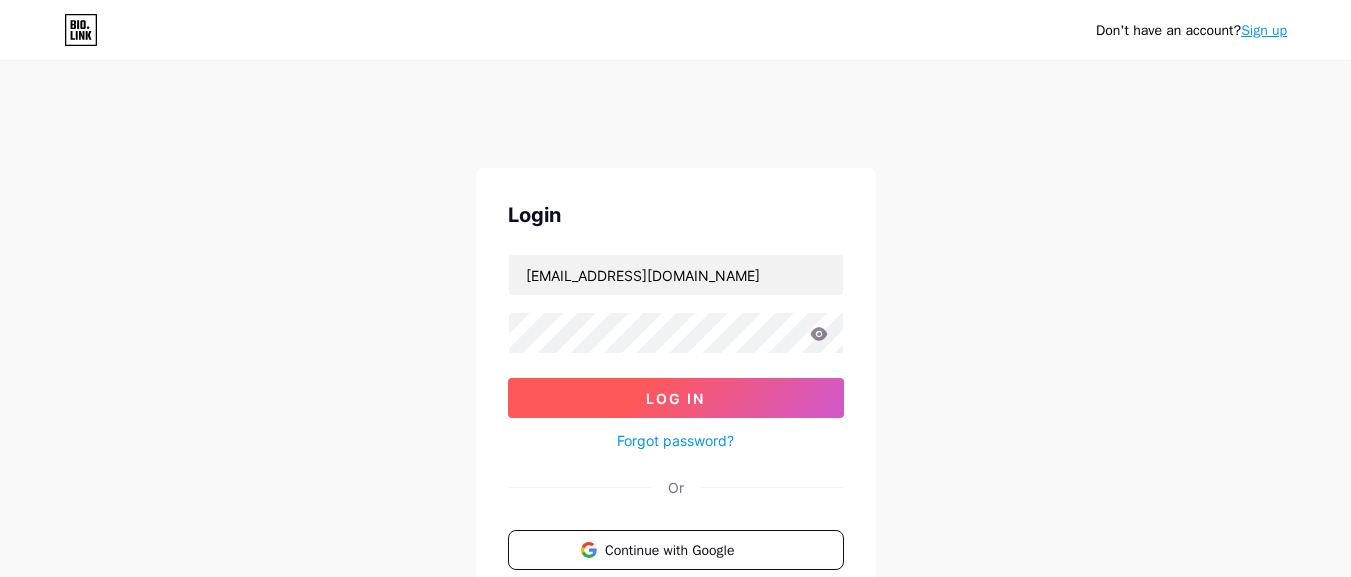 click on "Log In" at bounding box center (676, 398) 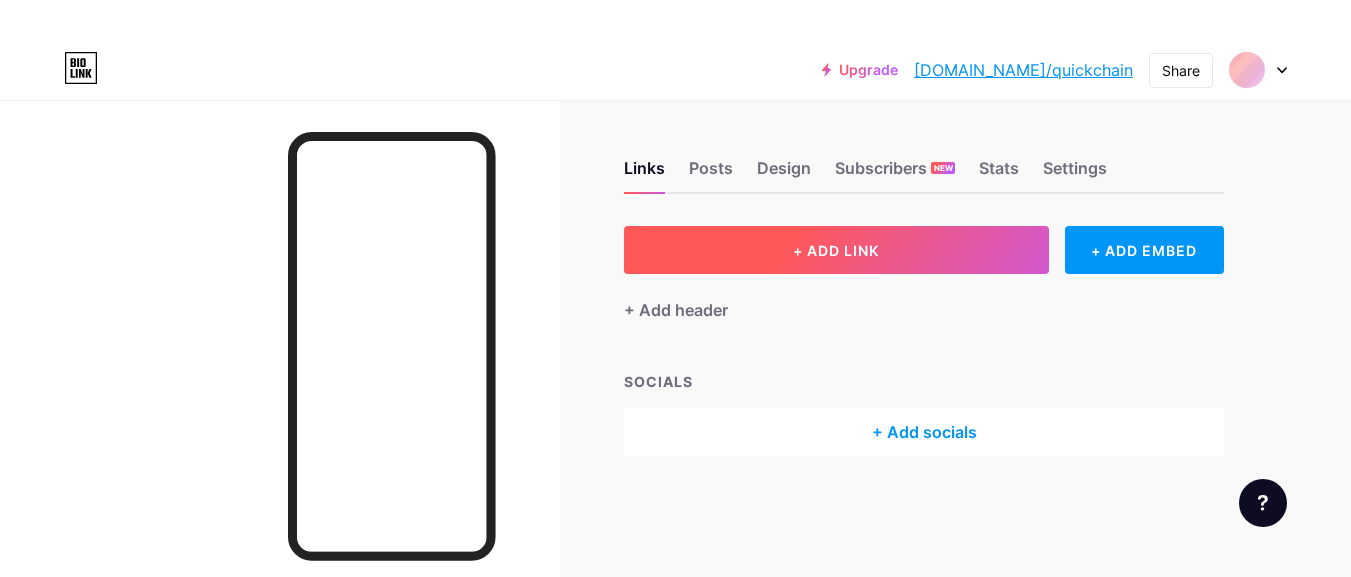 click on "+ ADD LINK" at bounding box center (836, 250) 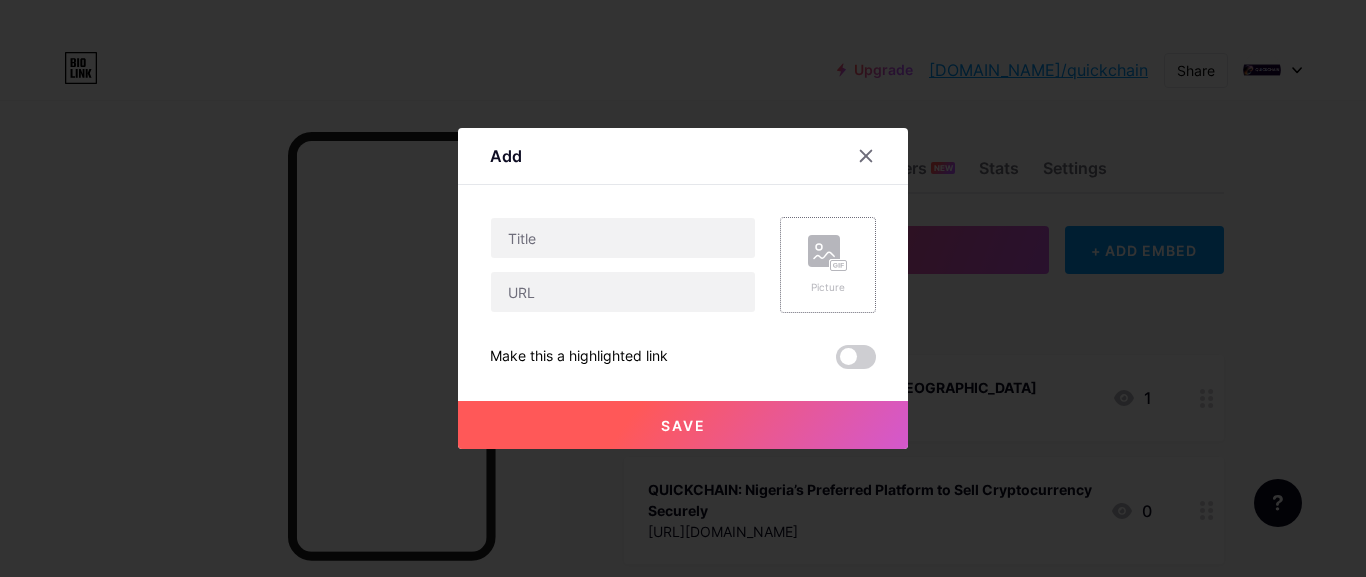 click 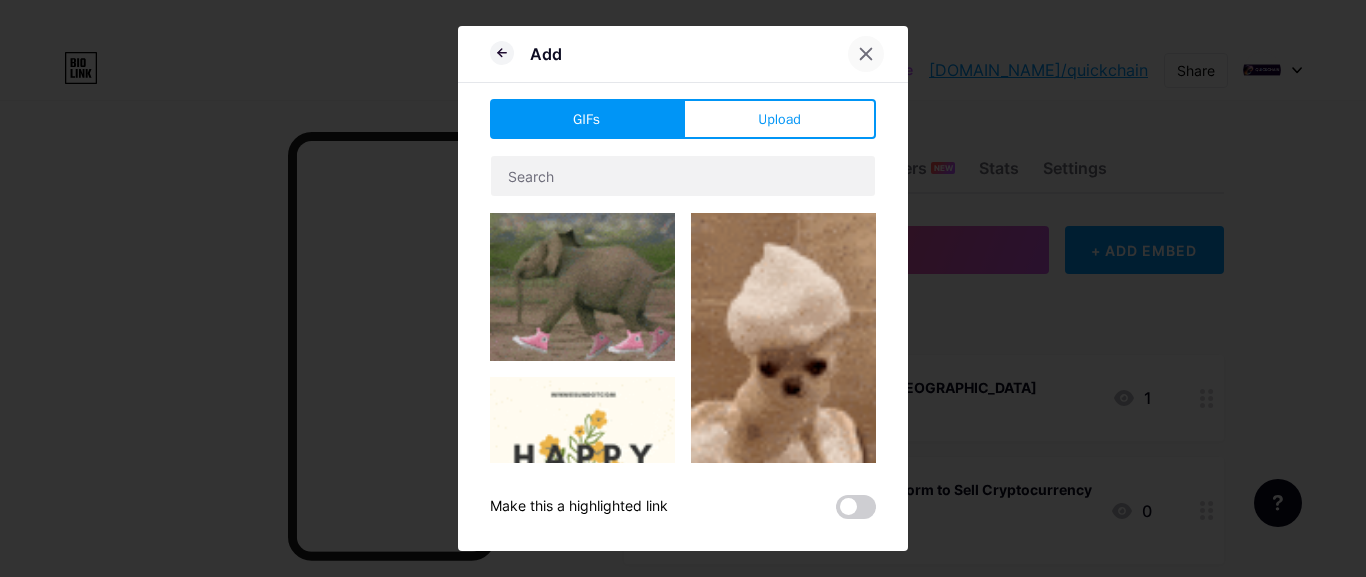 click 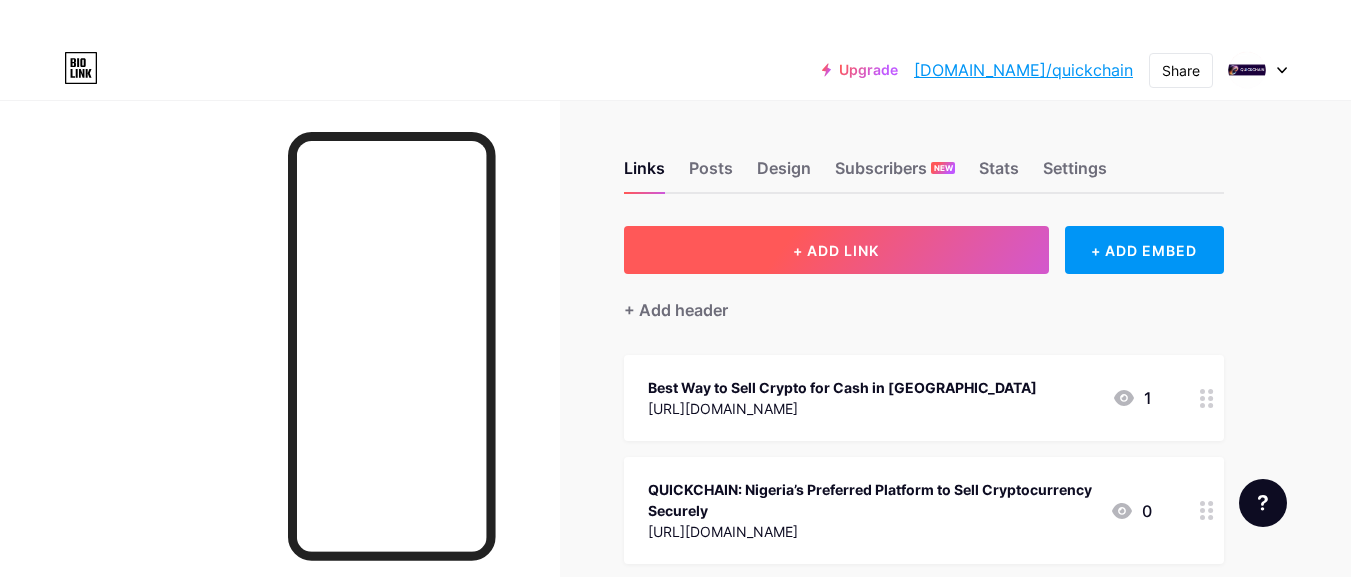 click on "+ ADD LINK" at bounding box center (836, 250) 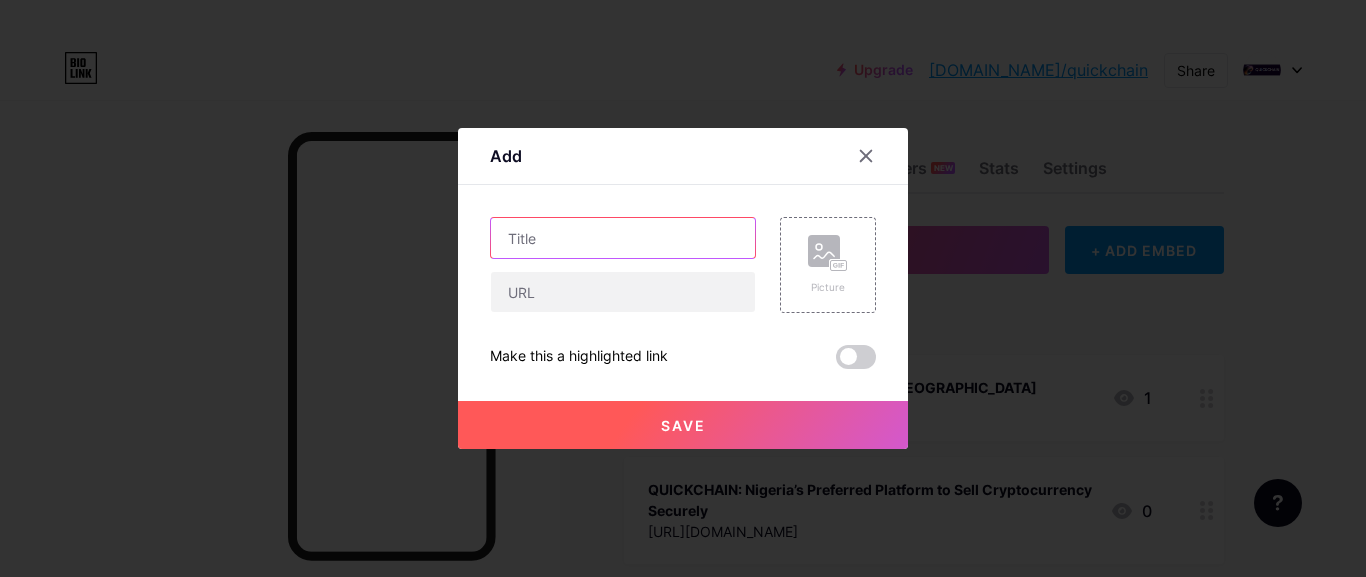 click at bounding box center [623, 238] 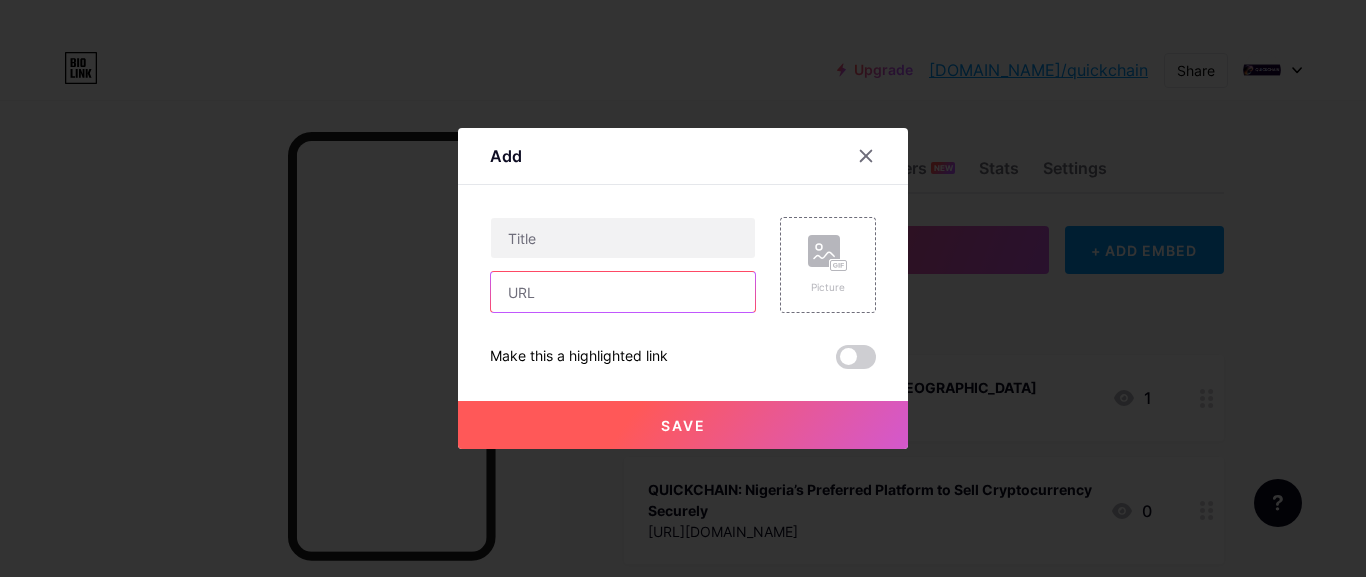 click at bounding box center (623, 292) 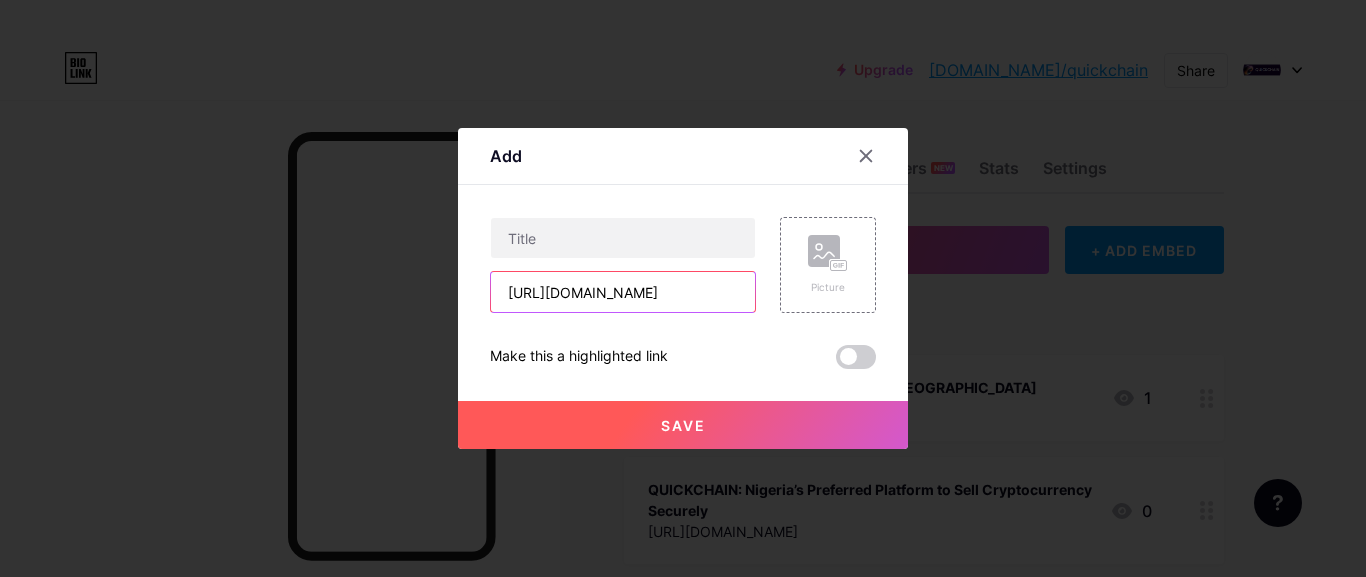 scroll, scrollTop: 0, scrollLeft: 329, axis: horizontal 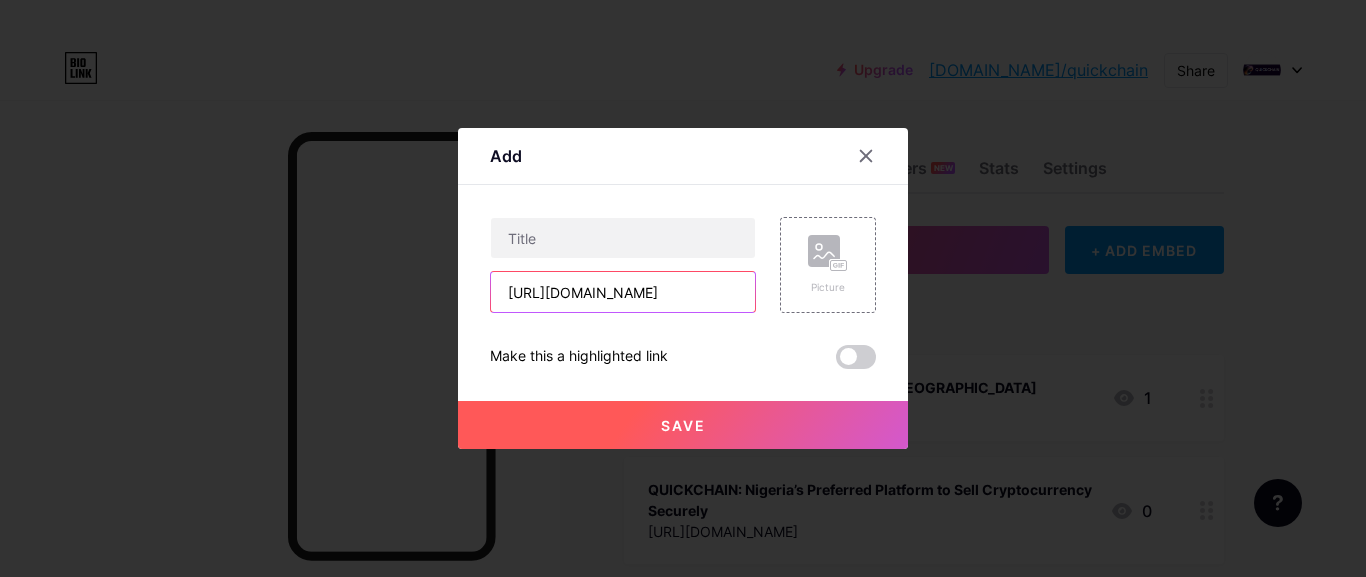 type on "[URL][DOMAIN_NAME]" 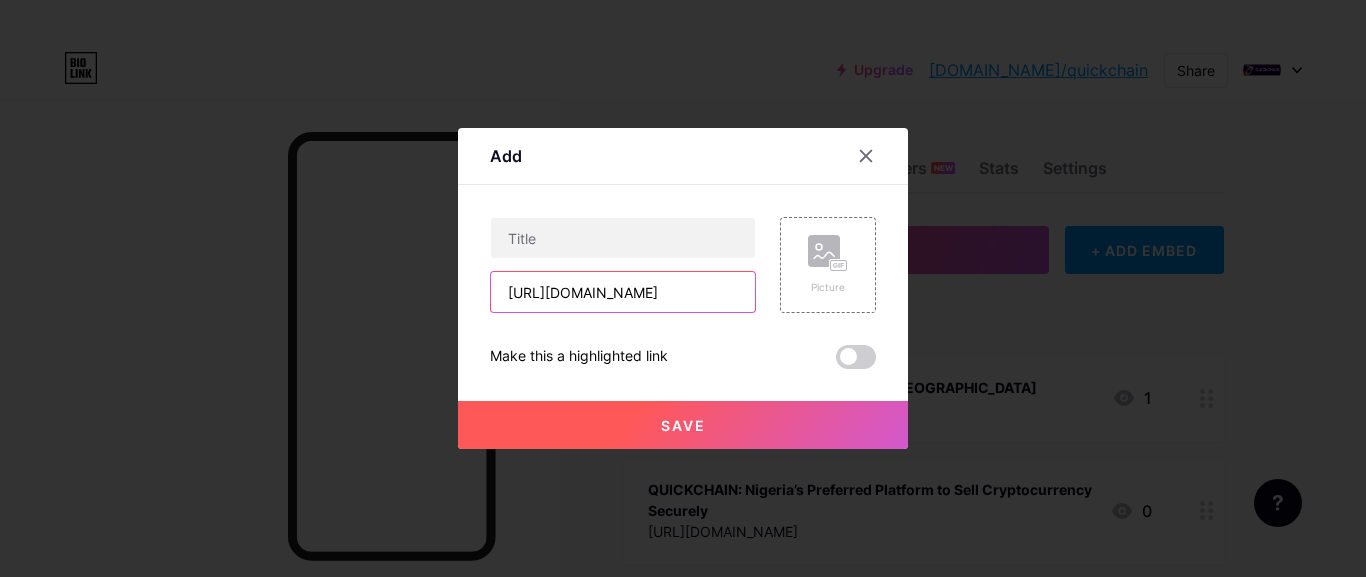 scroll, scrollTop: 0, scrollLeft: 0, axis: both 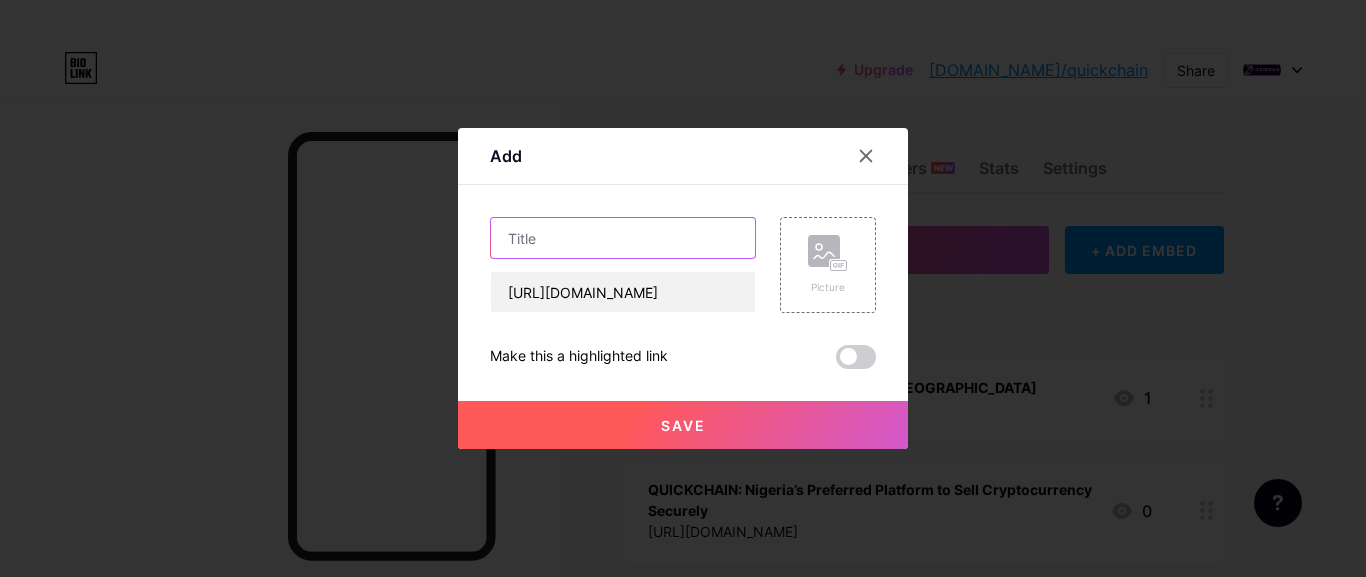 click at bounding box center (623, 238) 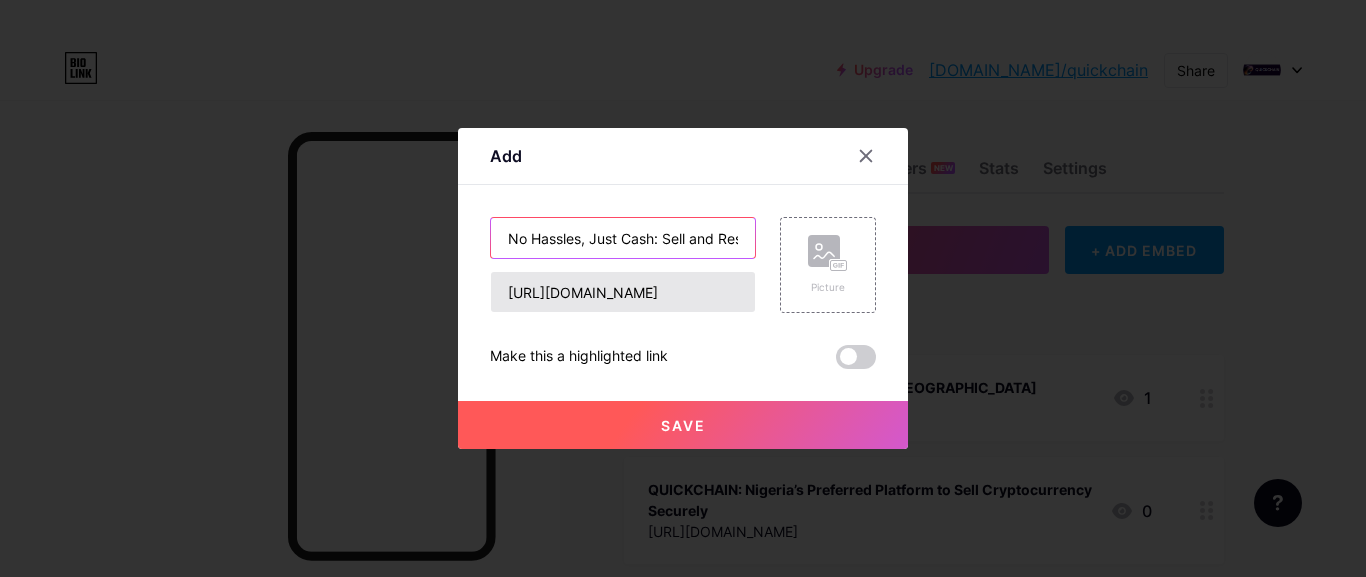 scroll, scrollTop: 0, scrollLeft: 240, axis: horizontal 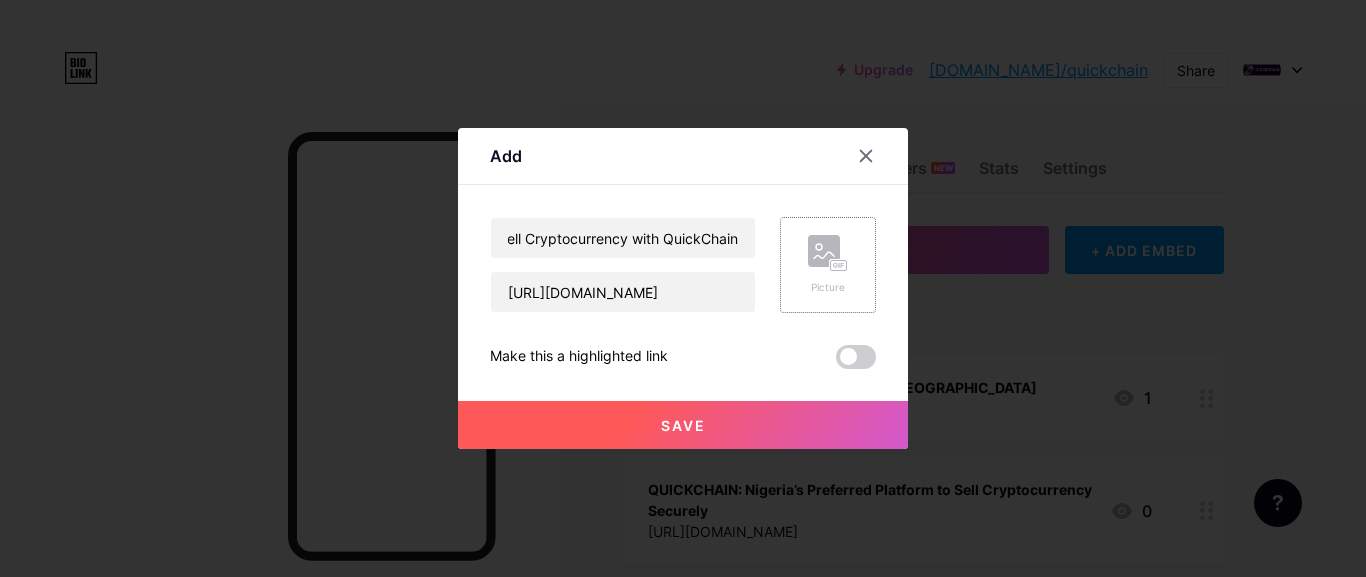 click on "Picture" at bounding box center (828, 265) 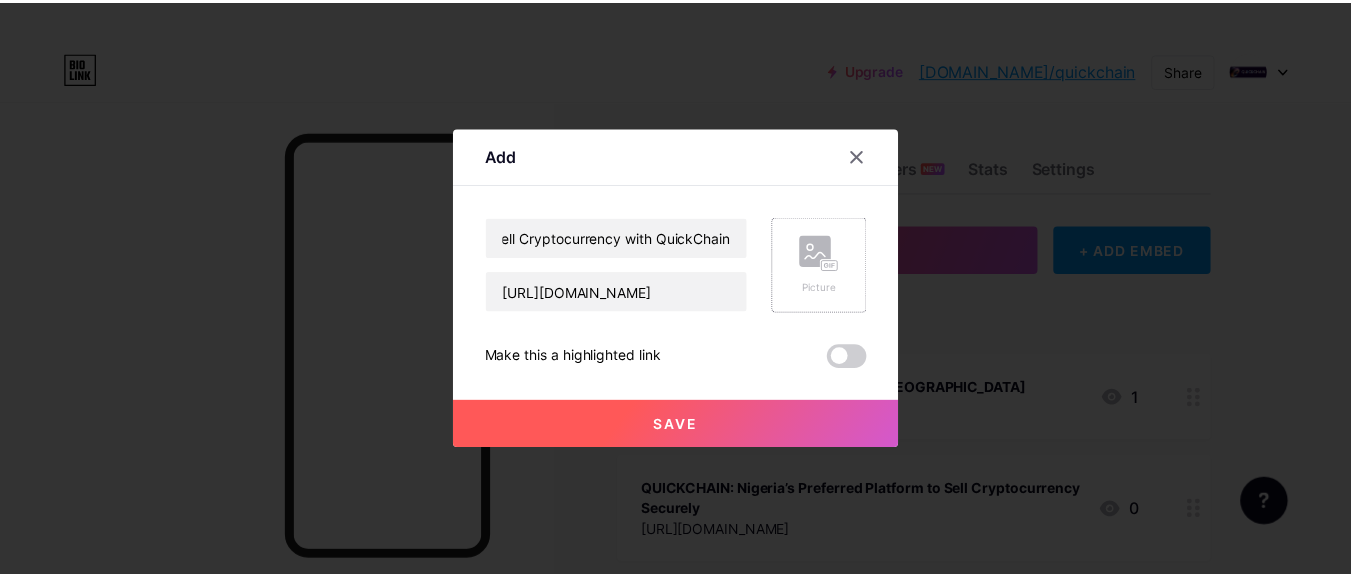 scroll, scrollTop: 0, scrollLeft: 0, axis: both 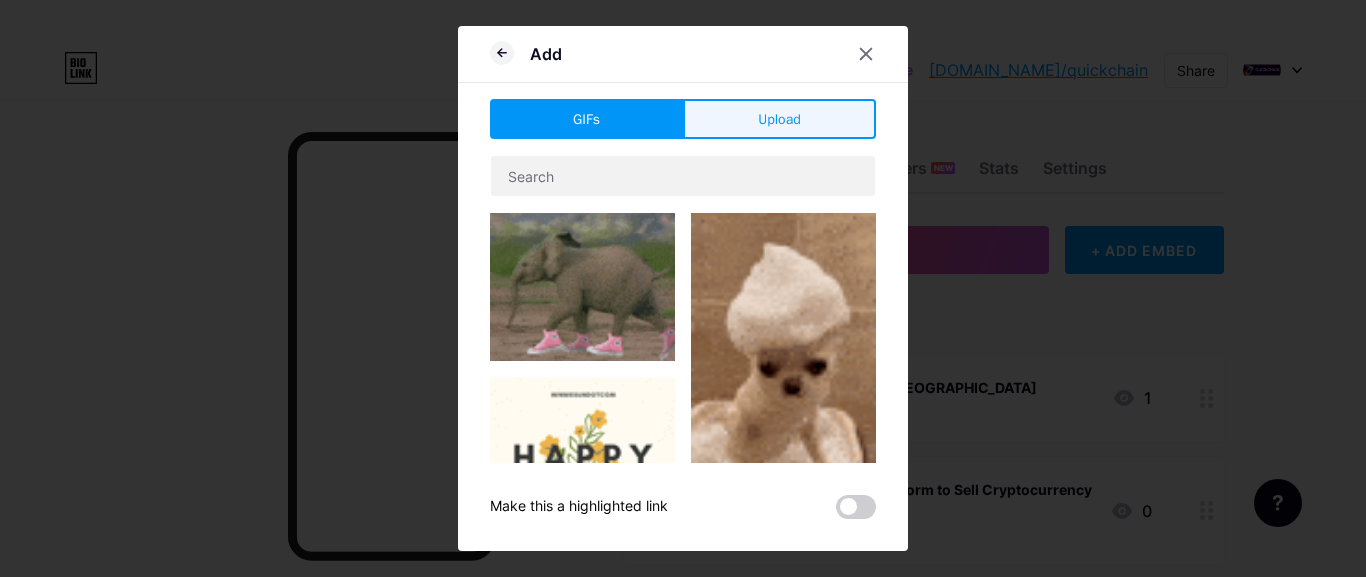 click on "Upload" at bounding box center [779, 119] 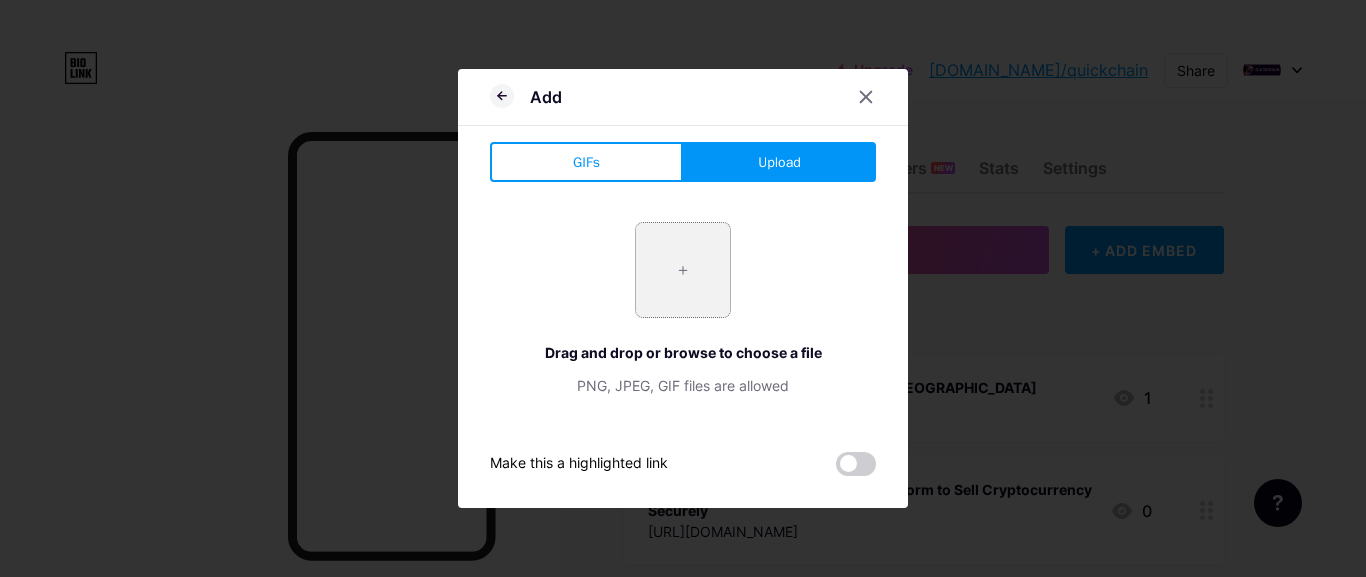 click at bounding box center (683, 270) 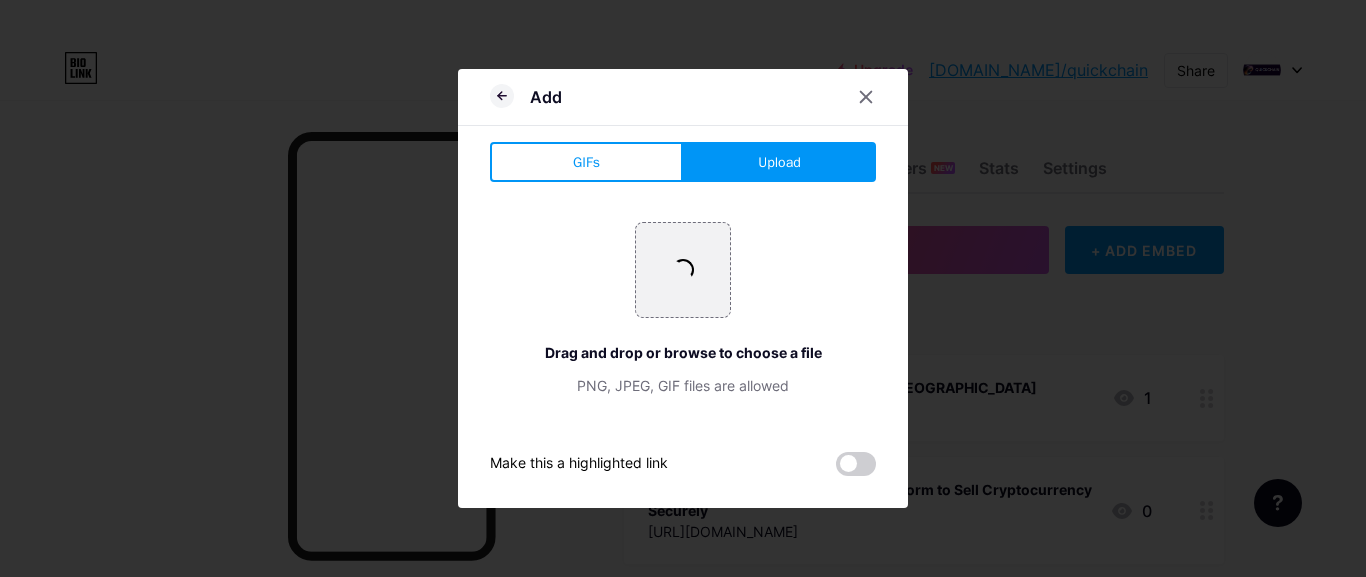 click on "+       Drag and drop or browse to choose a file   PNG, JPEG, GIF files are allowed" at bounding box center [683, 309] 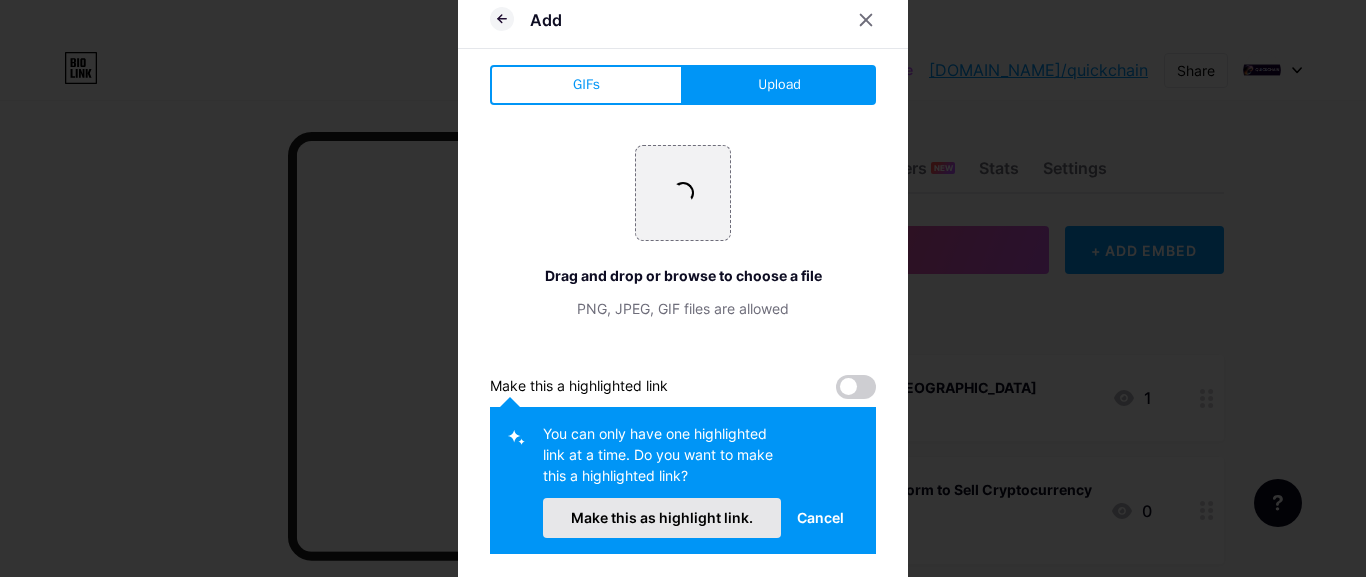 click on "Make this as highlight link." at bounding box center (662, 517) 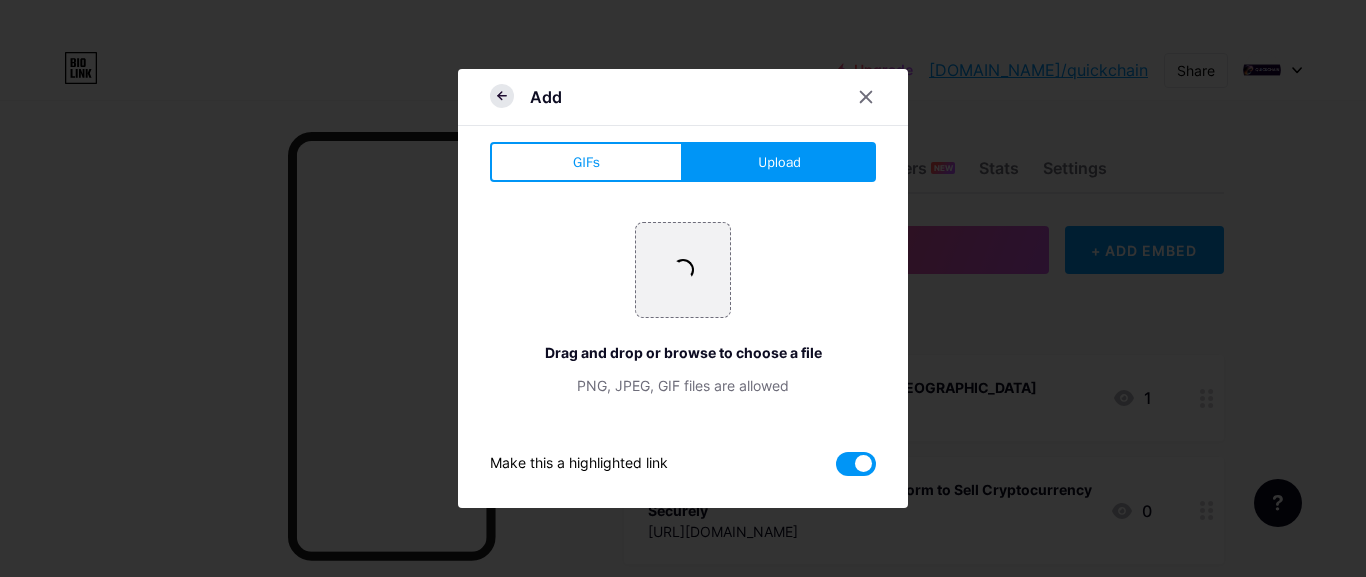 click 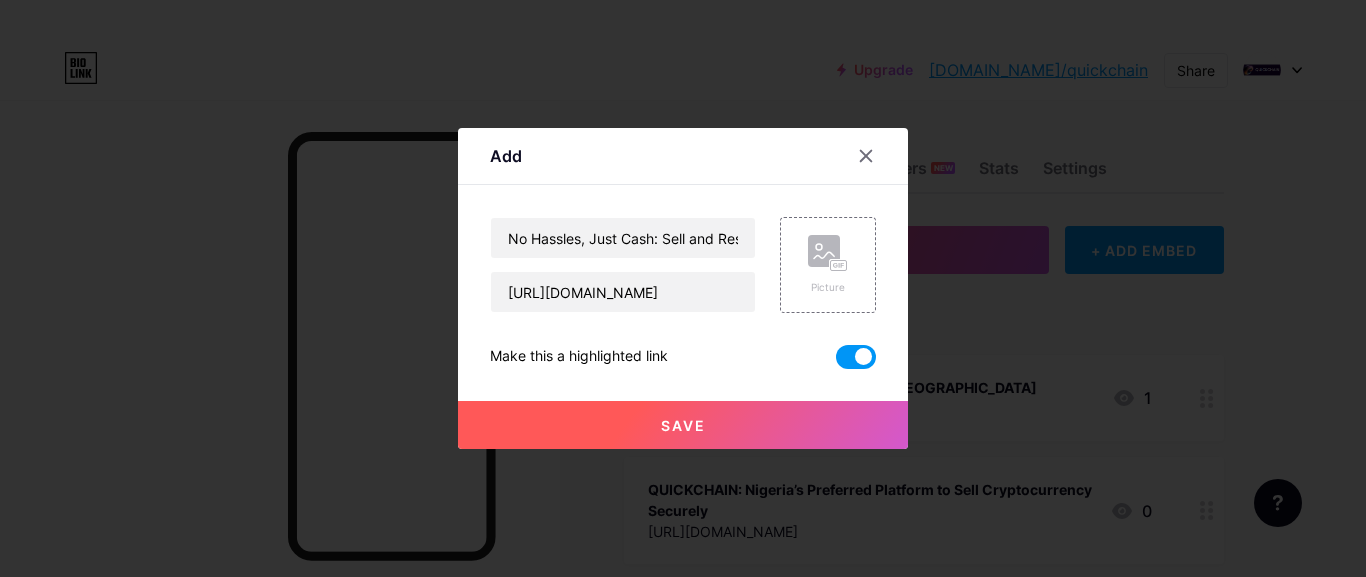 click on "Save" at bounding box center [683, 425] 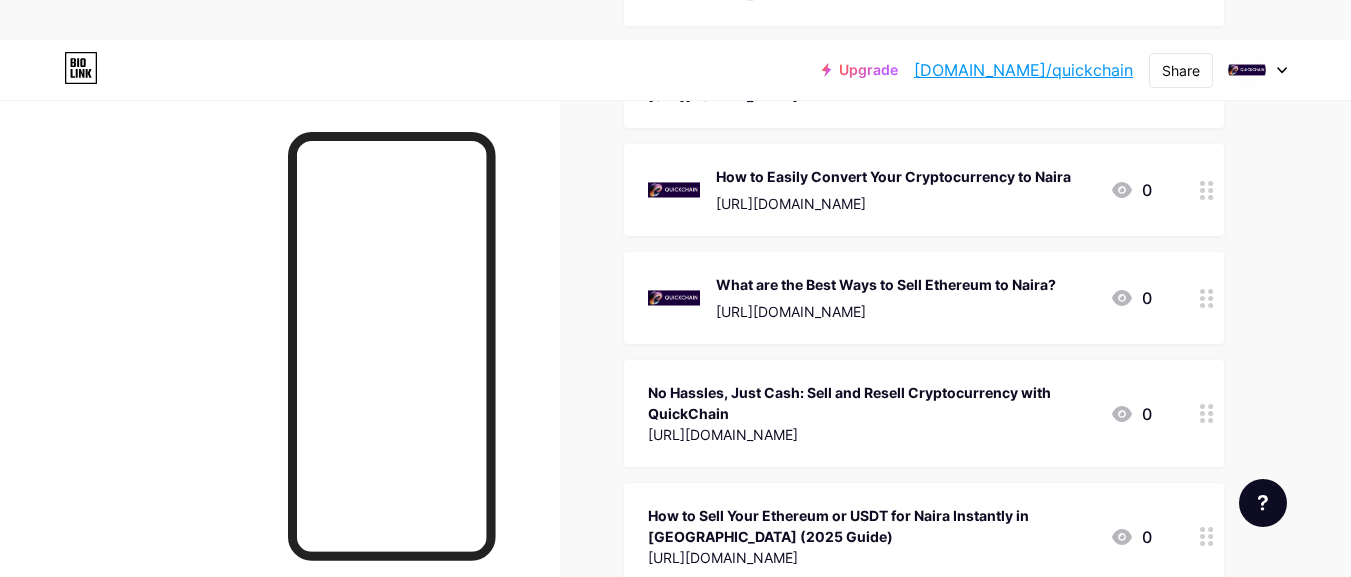 scroll, scrollTop: 748, scrollLeft: 0, axis: vertical 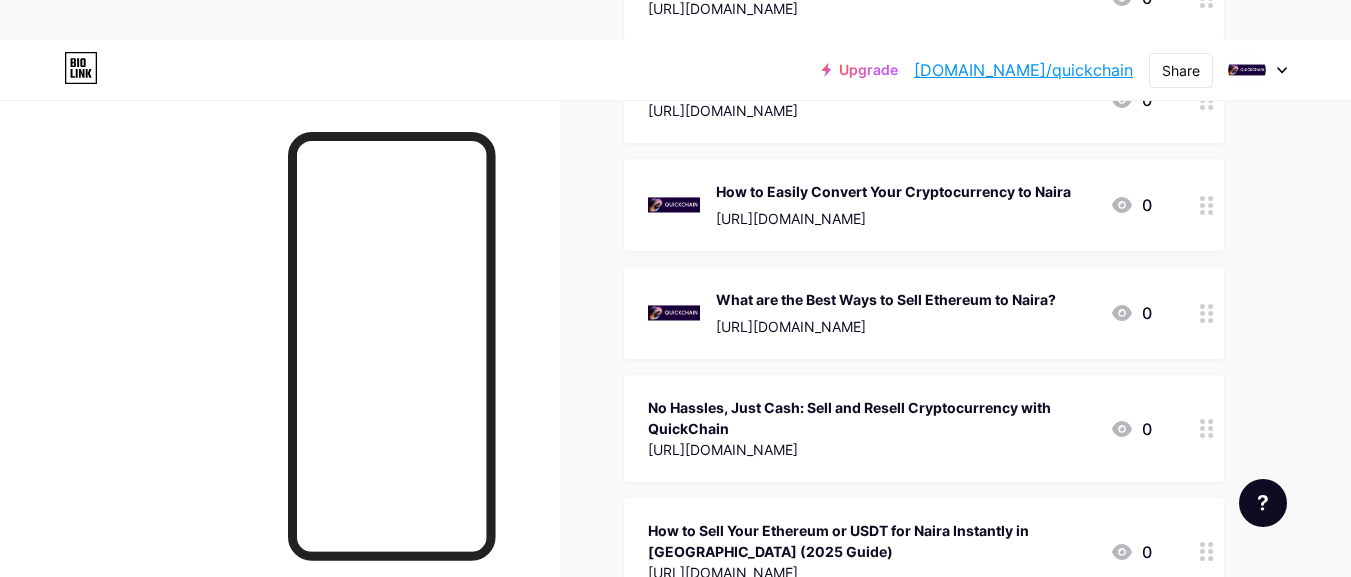 click on "No Hassles, Just Cash: Sell and Resell Cryptocurrency with QuickChain" at bounding box center [871, 418] 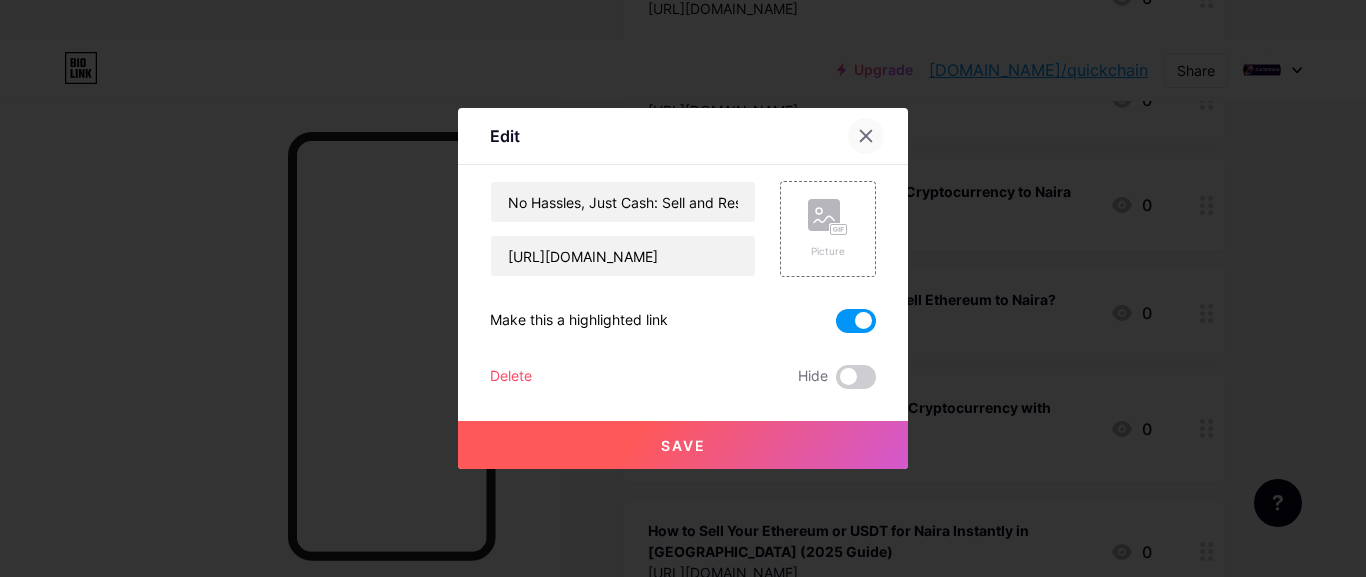 click at bounding box center [866, 136] 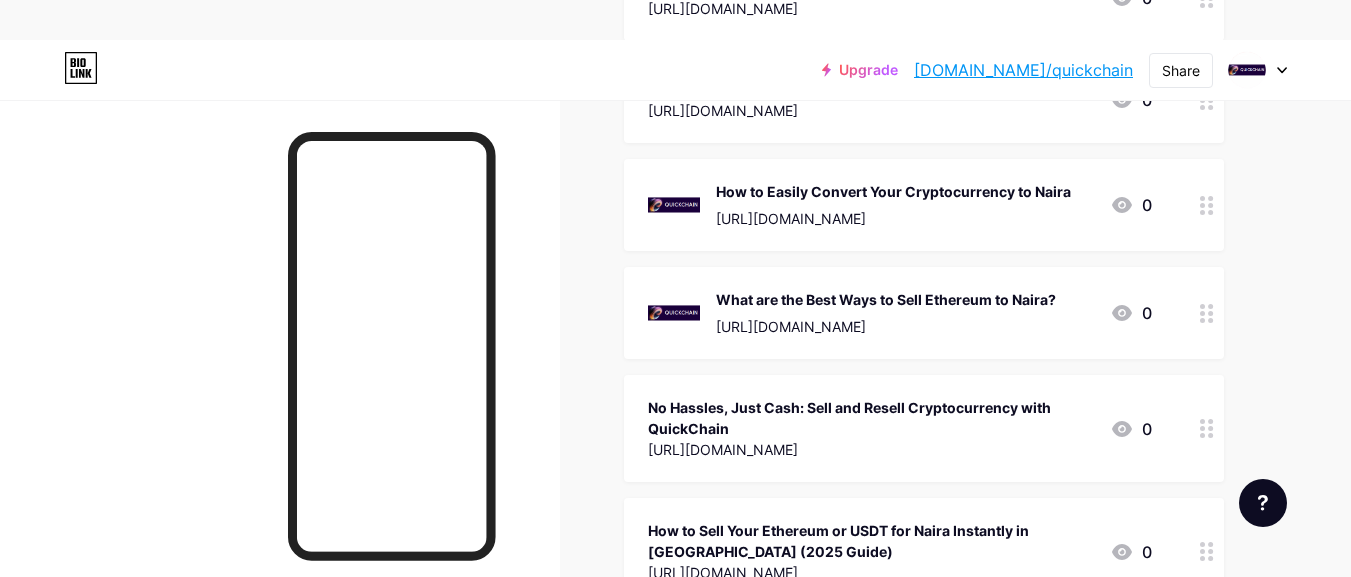 click 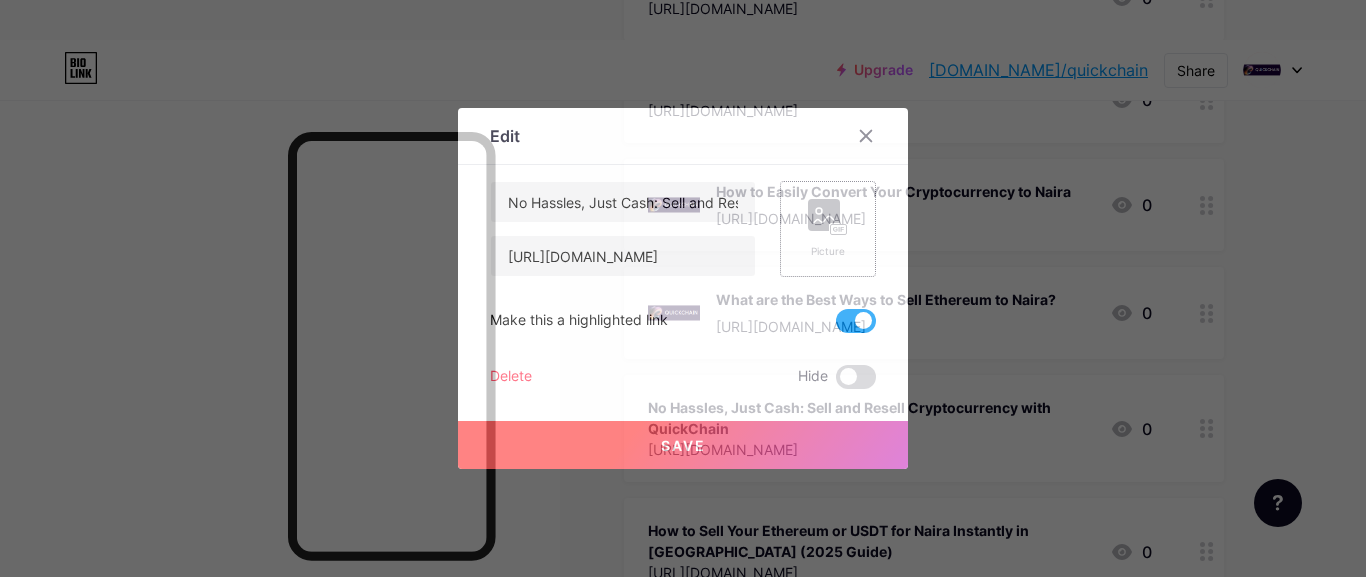 click 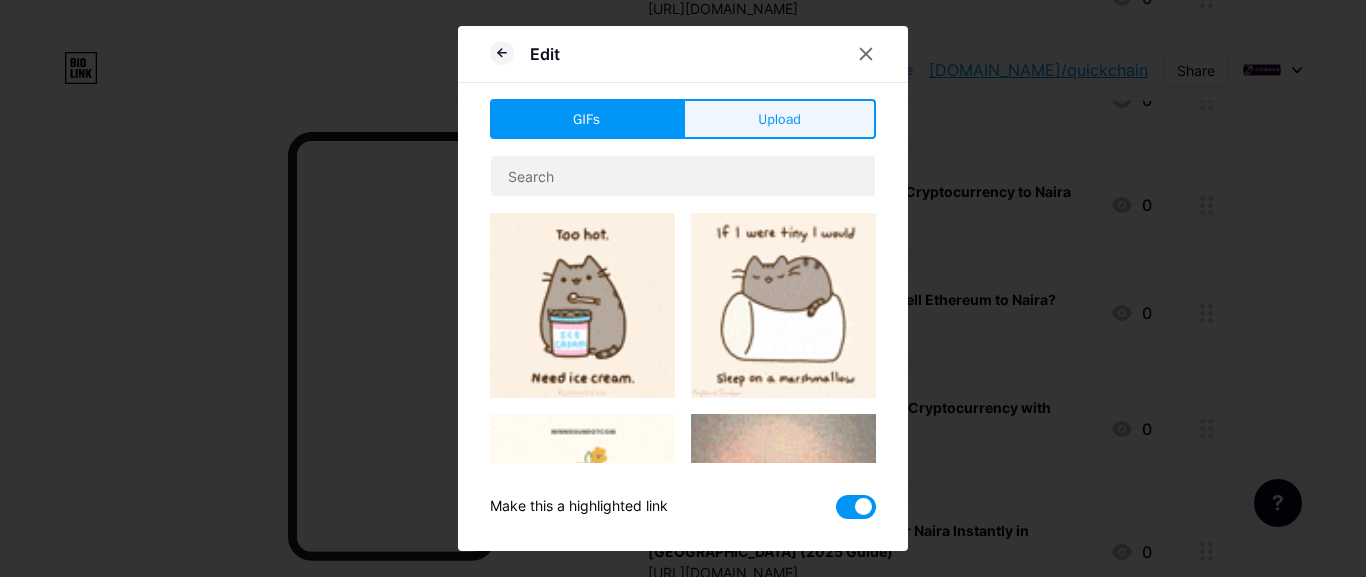 click on "Upload" at bounding box center (779, 119) 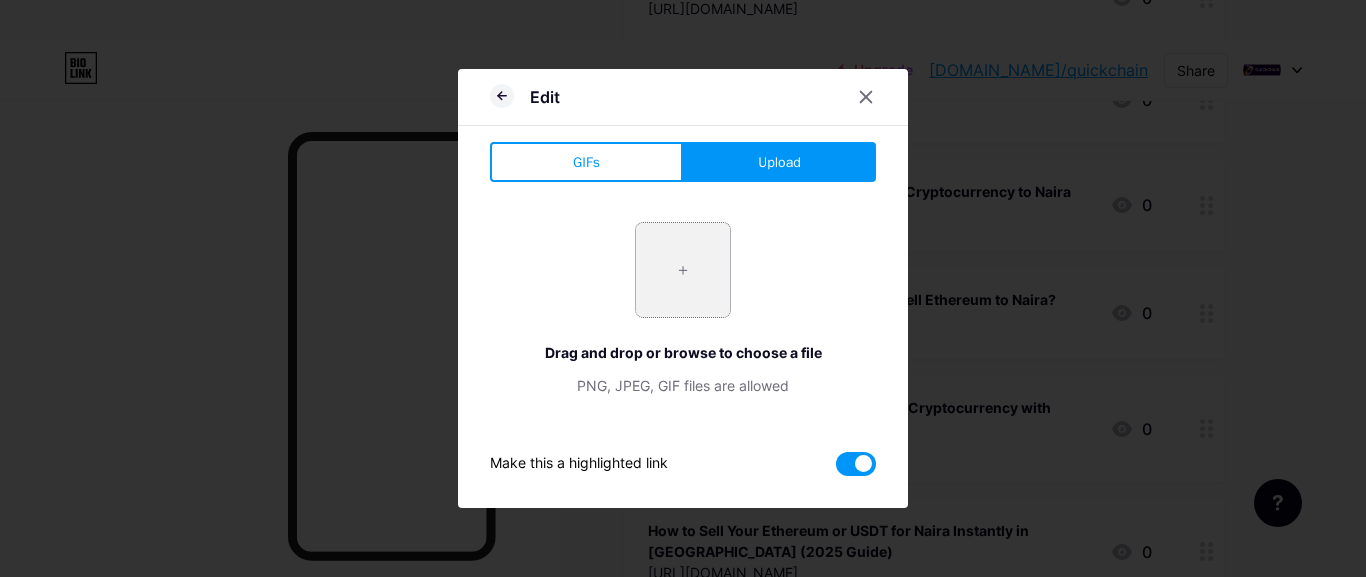 click at bounding box center [683, 270] 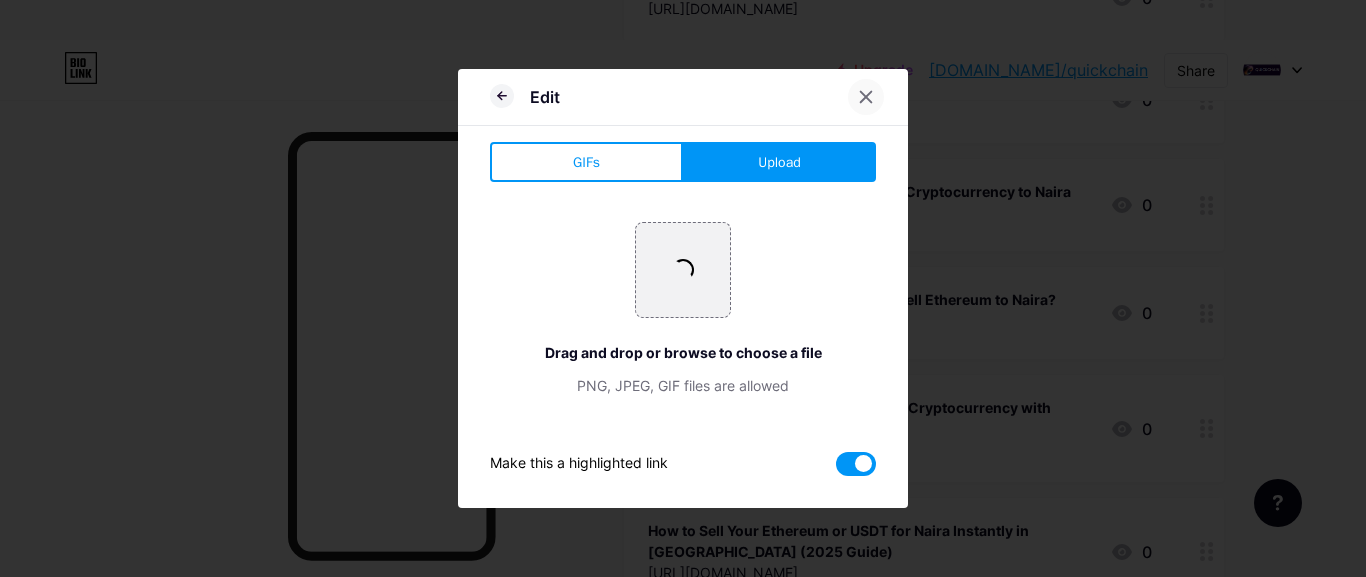 click 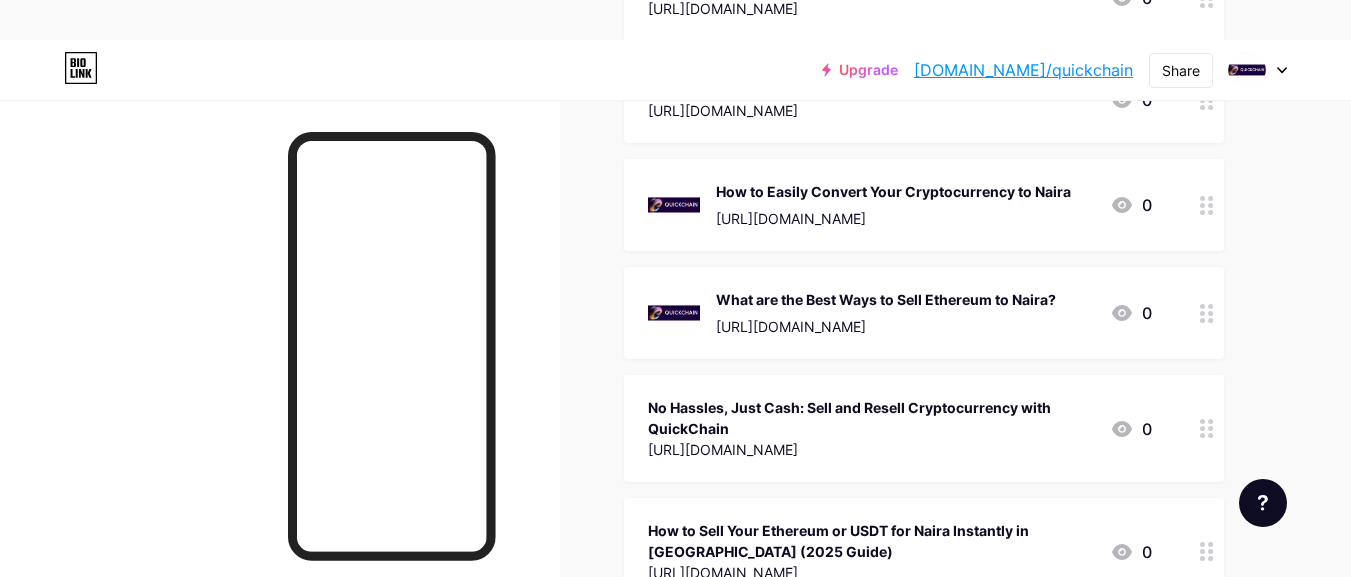 click 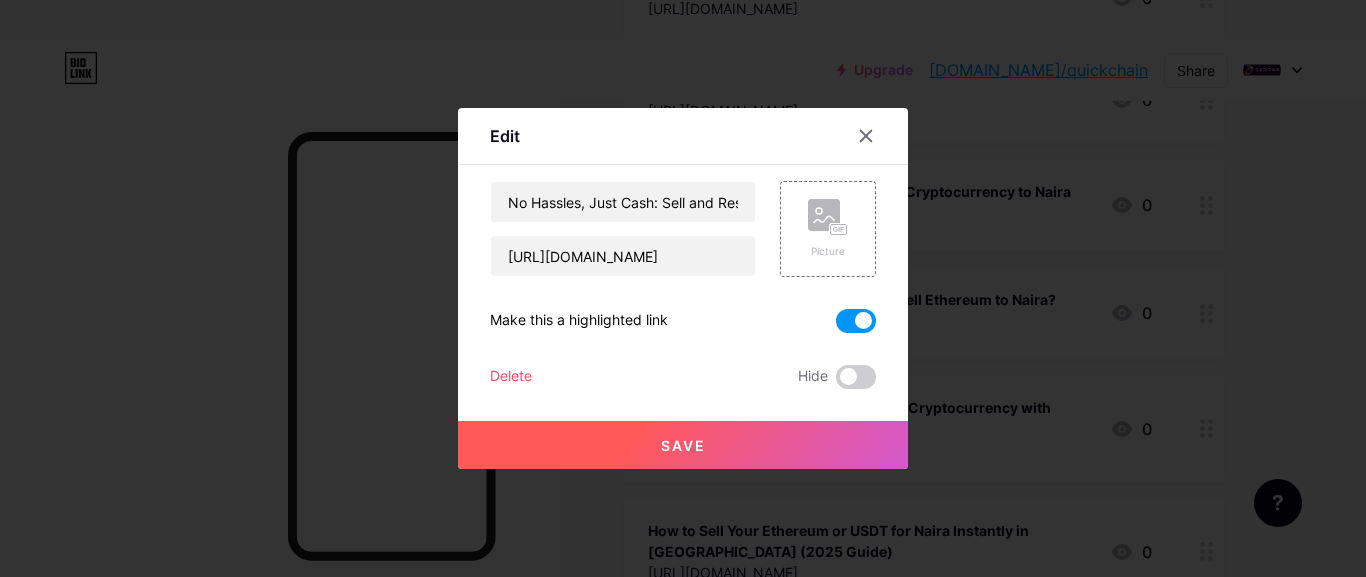 click at bounding box center (683, 288) 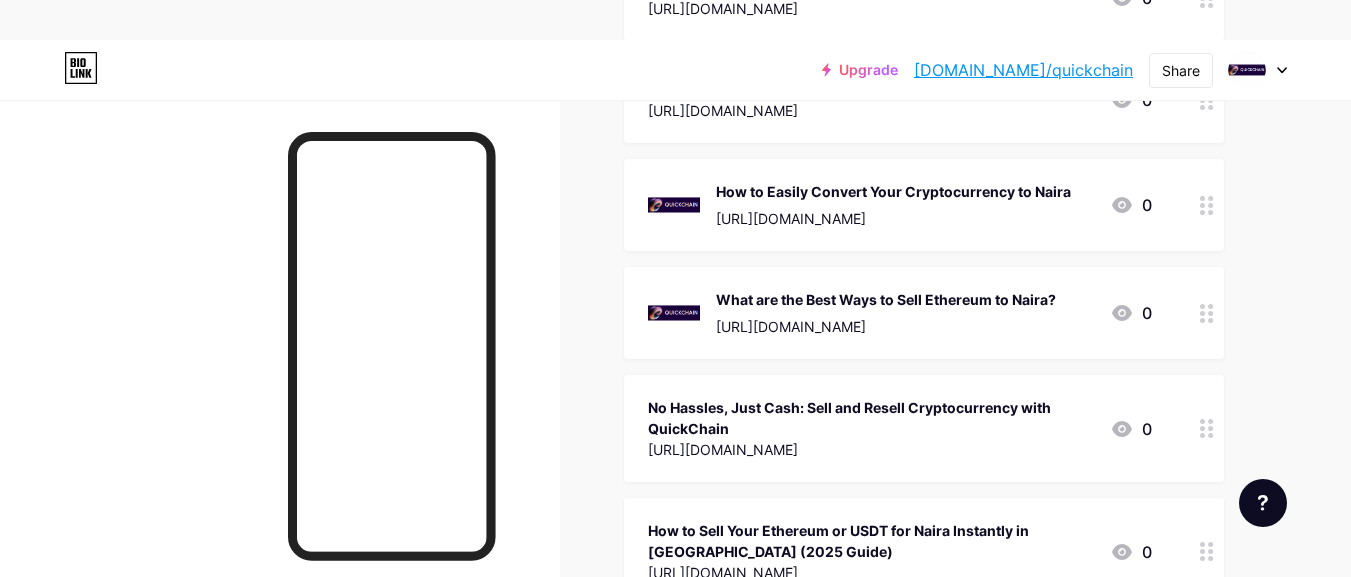 click 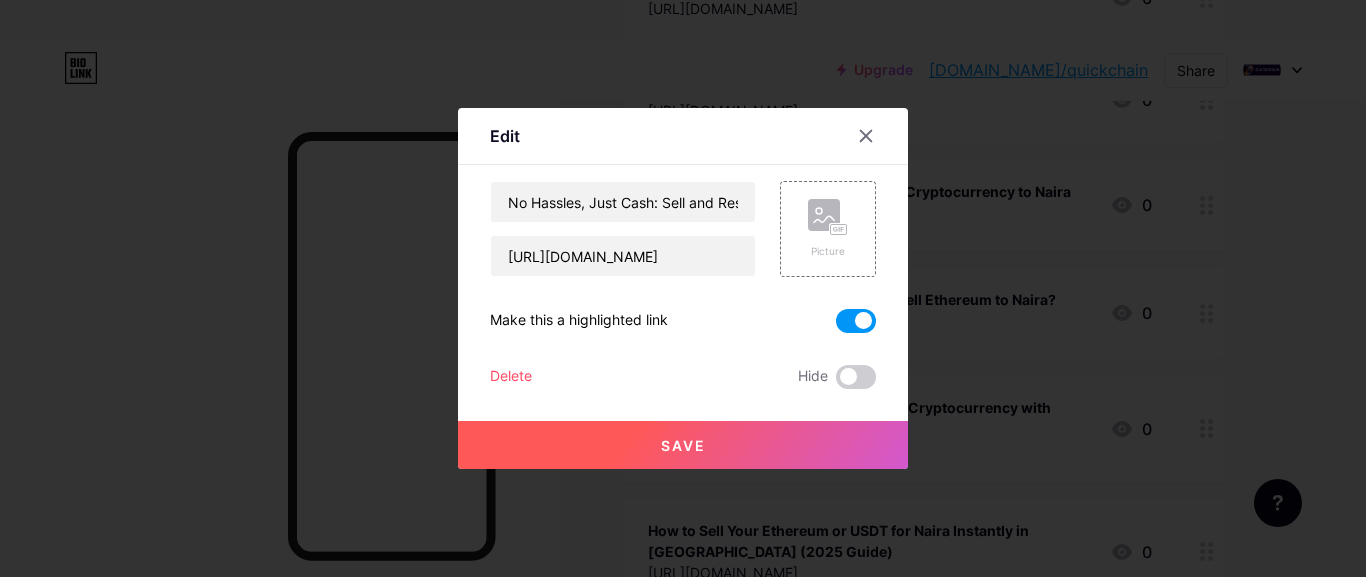 click at bounding box center (683, 288) 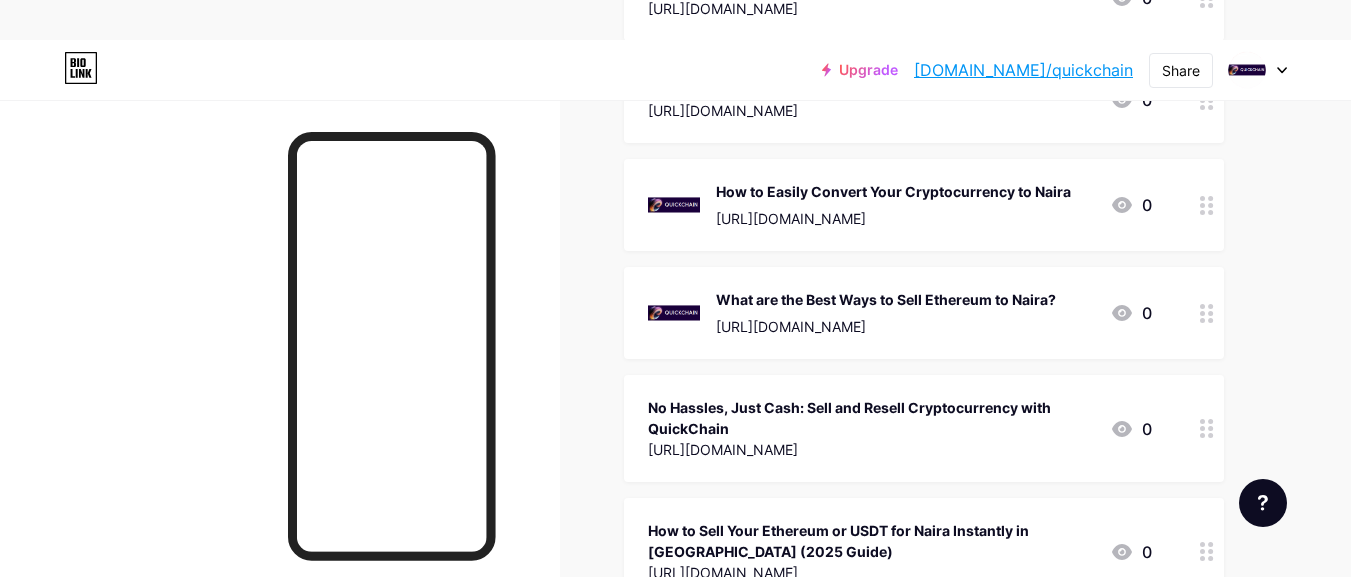 click 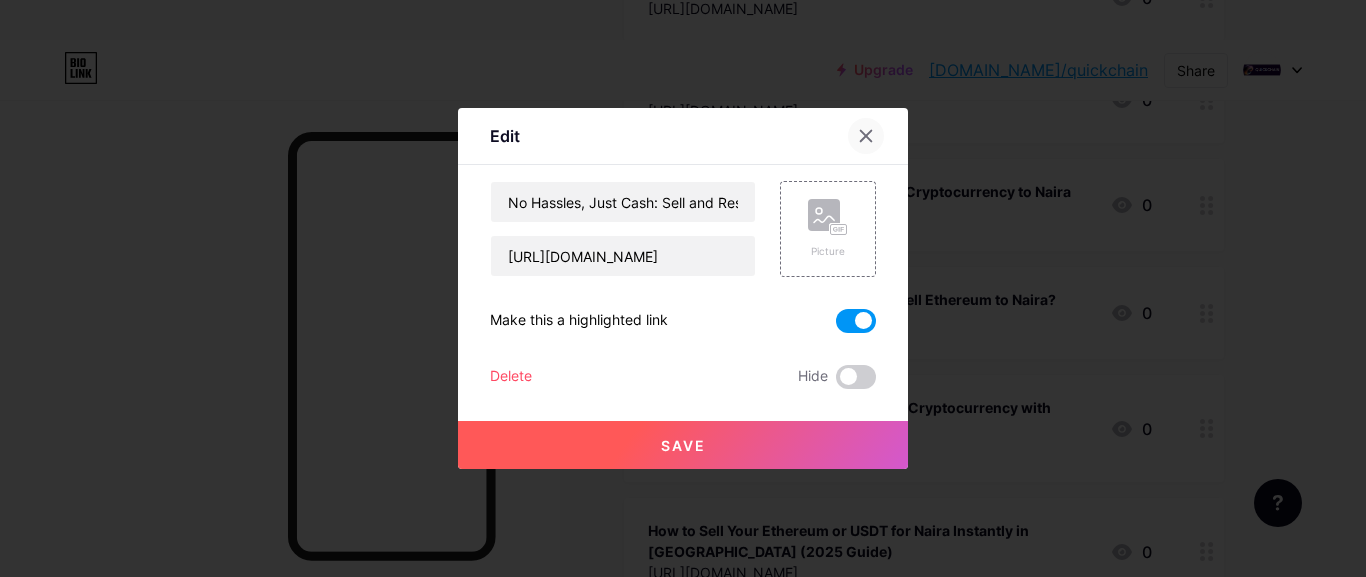 click 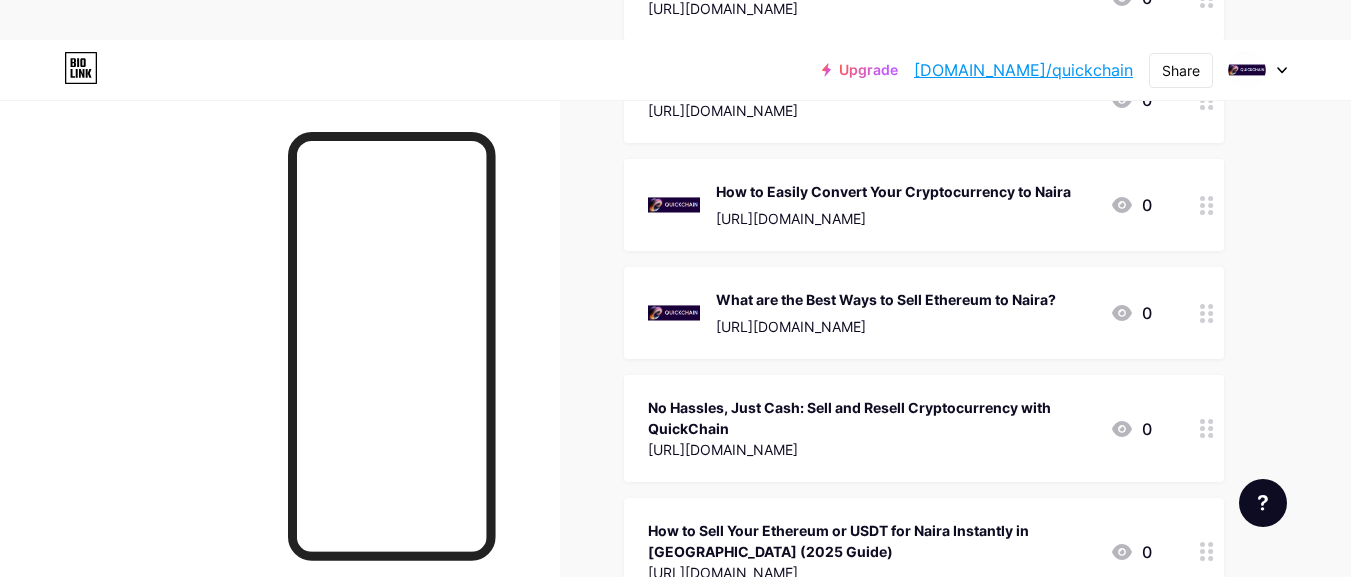 click 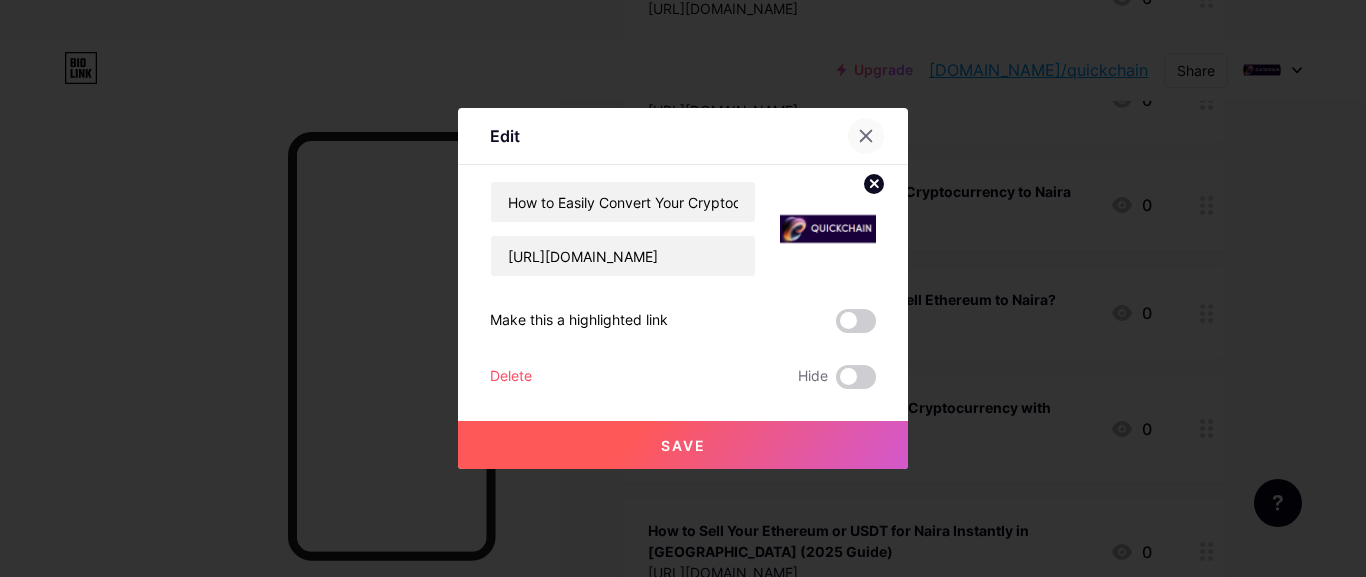 click at bounding box center (866, 136) 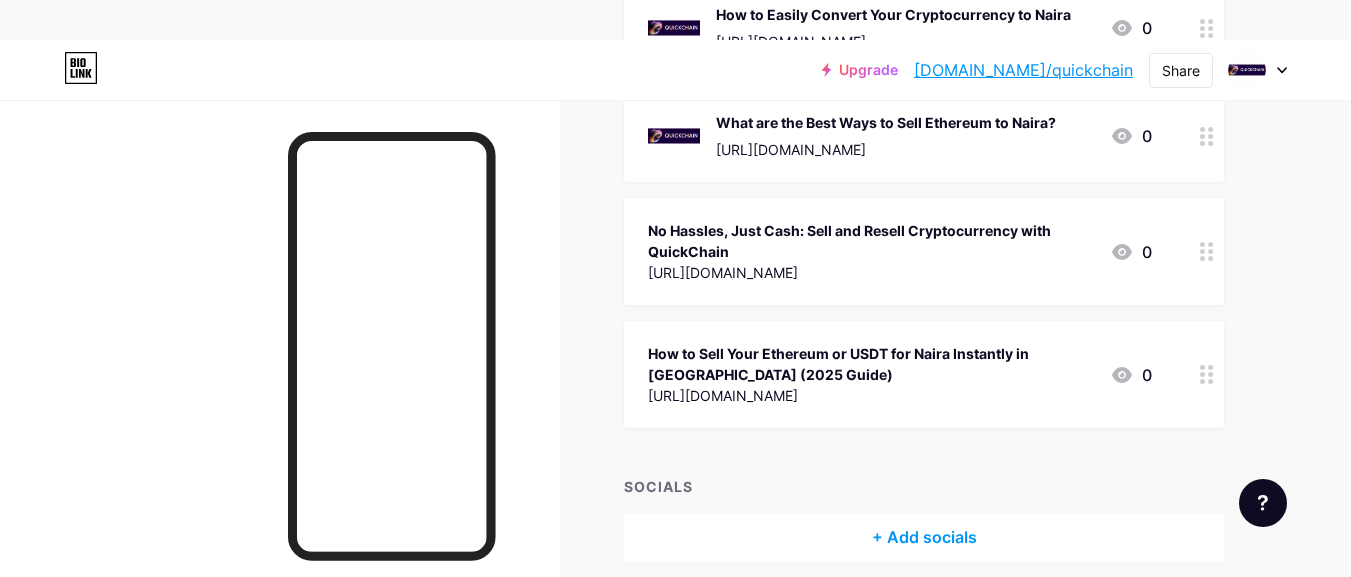 scroll, scrollTop: 868, scrollLeft: 0, axis: vertical 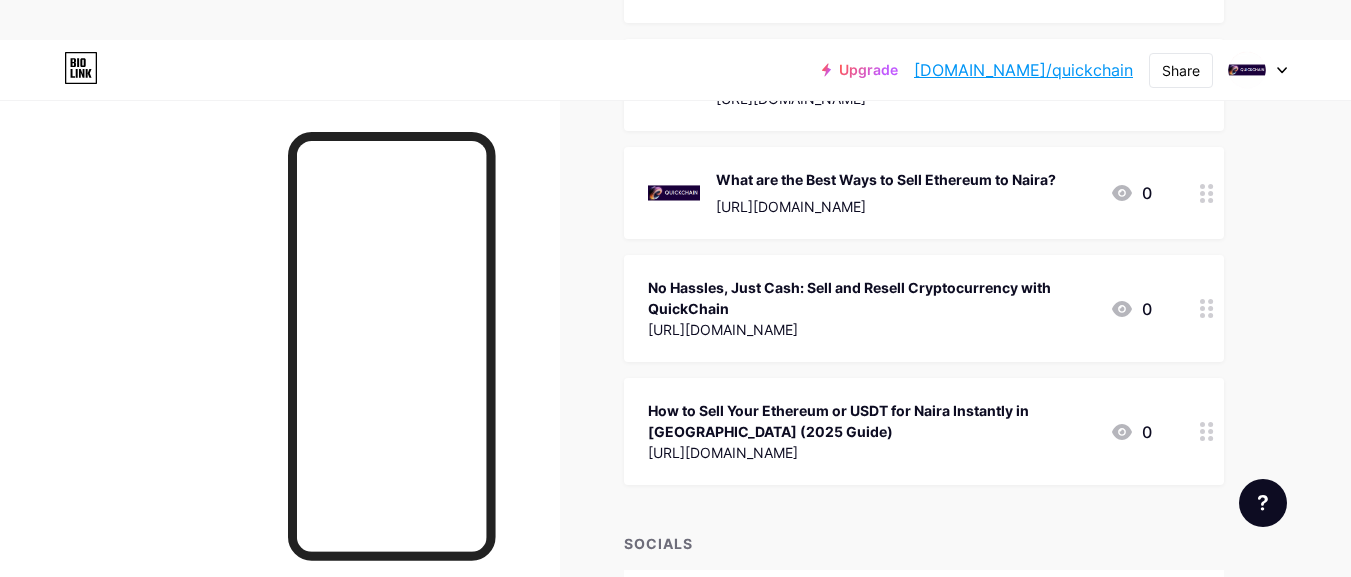 click on "[URL][DOMAIN_NAME]" at bounding box center (871, 329) 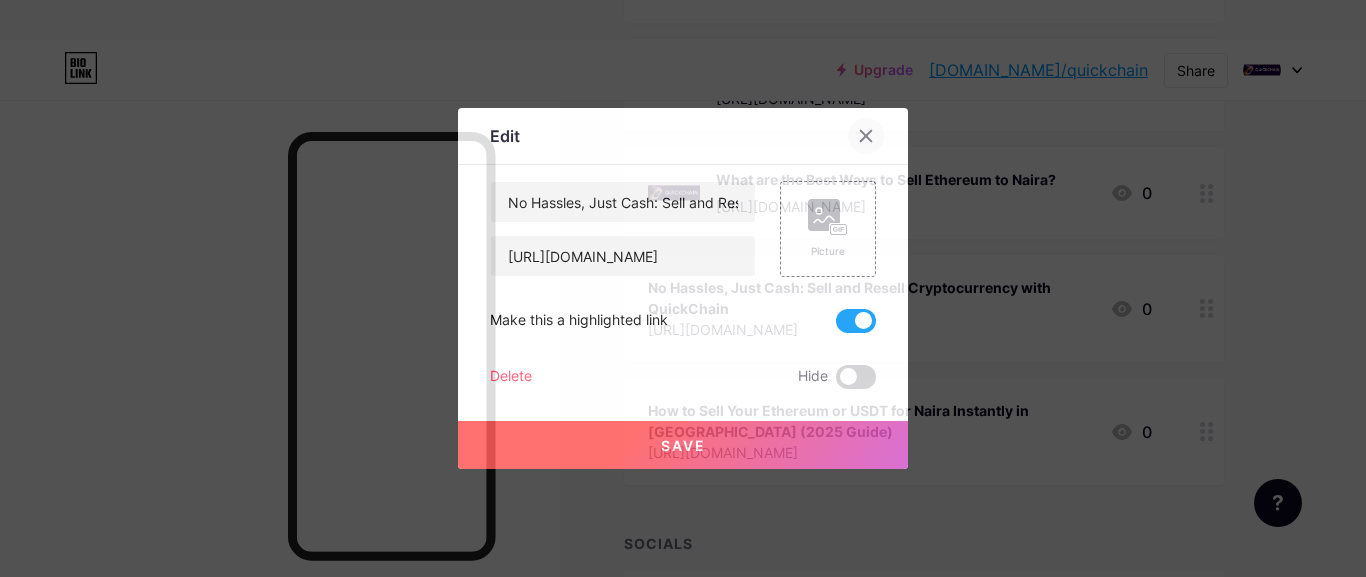 click at bounding box center [866, 136] 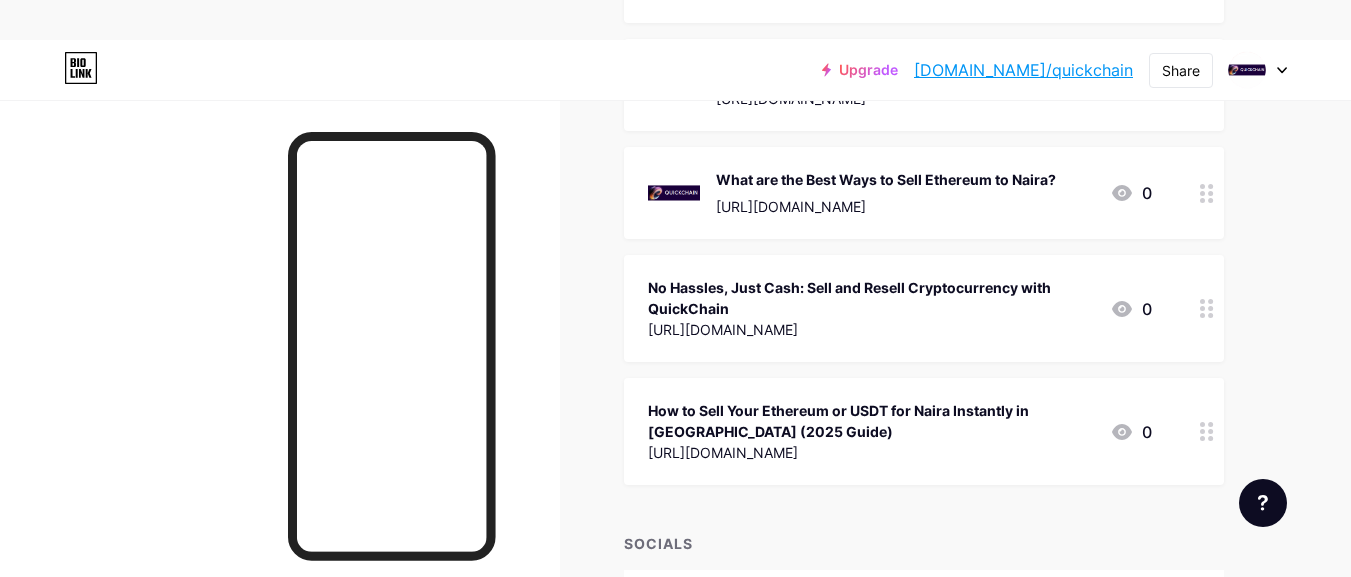 click on "No Hassles, Just Cash: Sell and Resell Cryptocurrency with QuickChain" at bounding box center [871, 298] 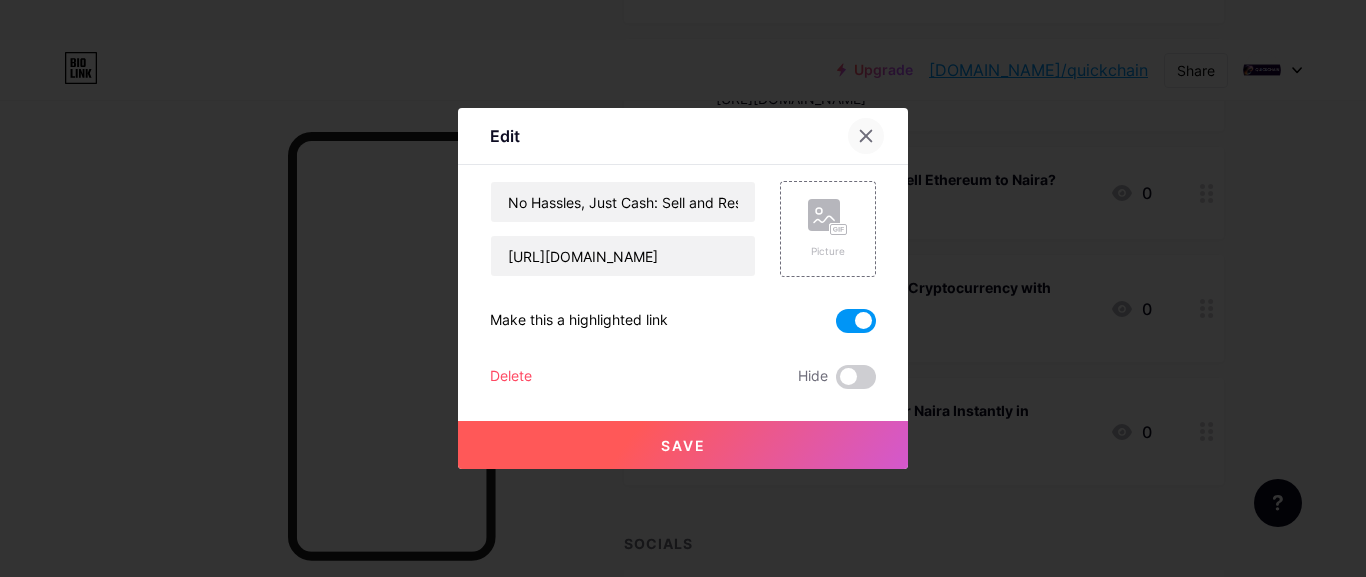 click at bounding box center [866, 136] 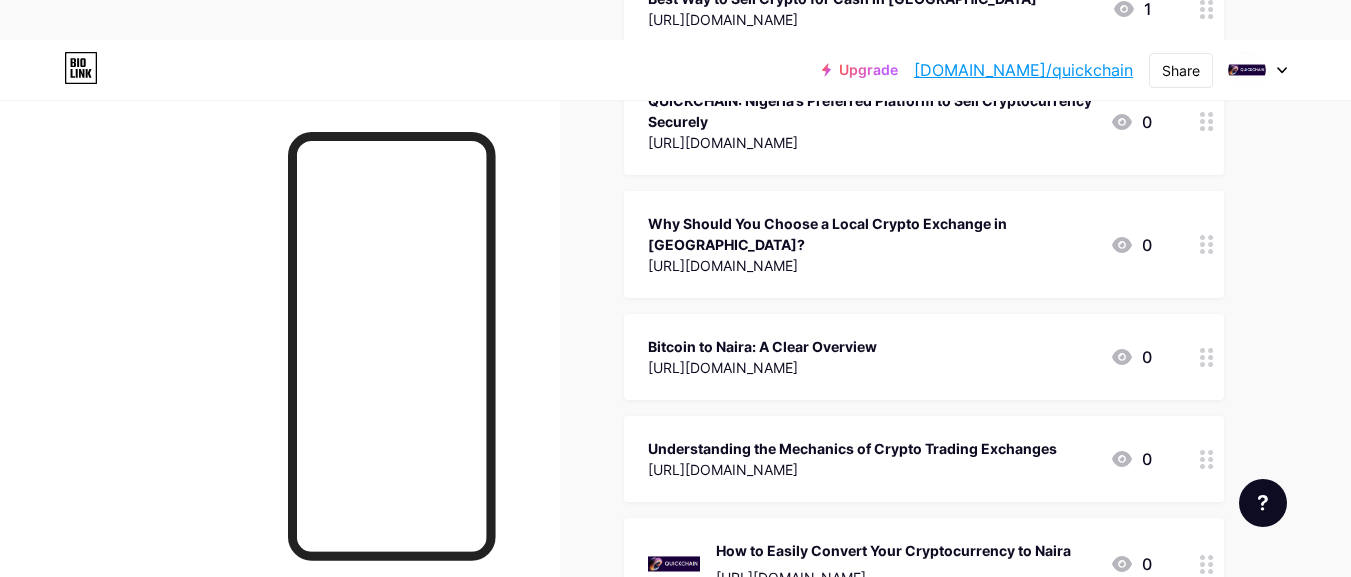 scroll, scrollTop: 388, scrollLeft: 0, axis: vertical 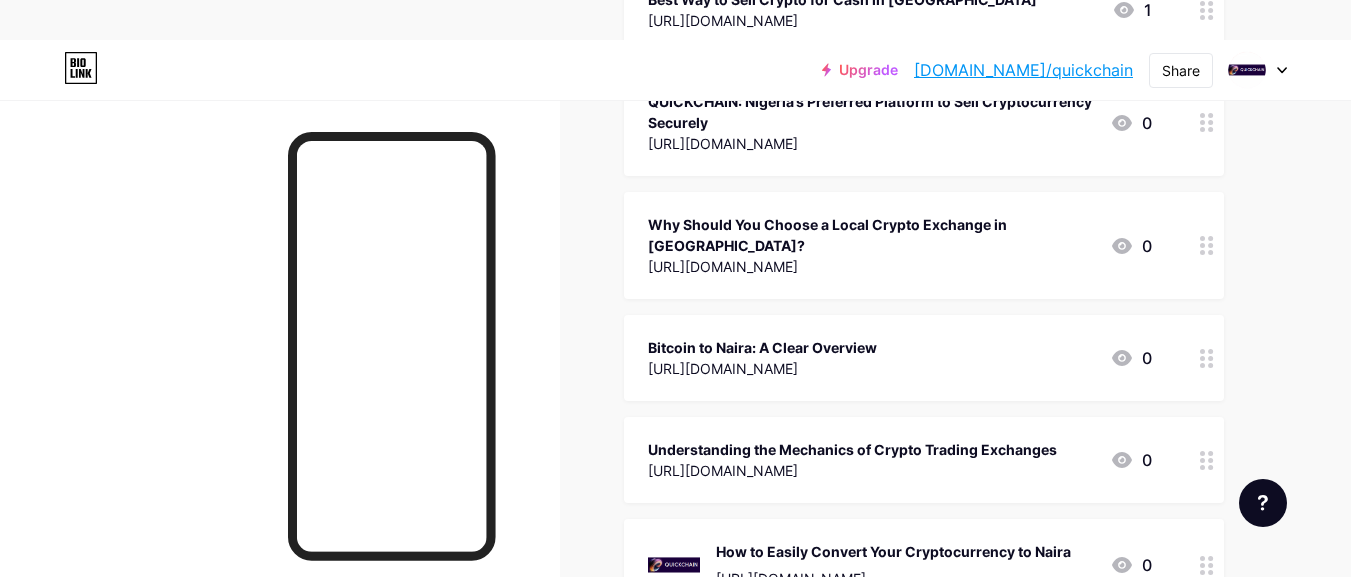 click on "[DOMAIN_NAME]/quickchain" at bounding box center [1023, 70] 